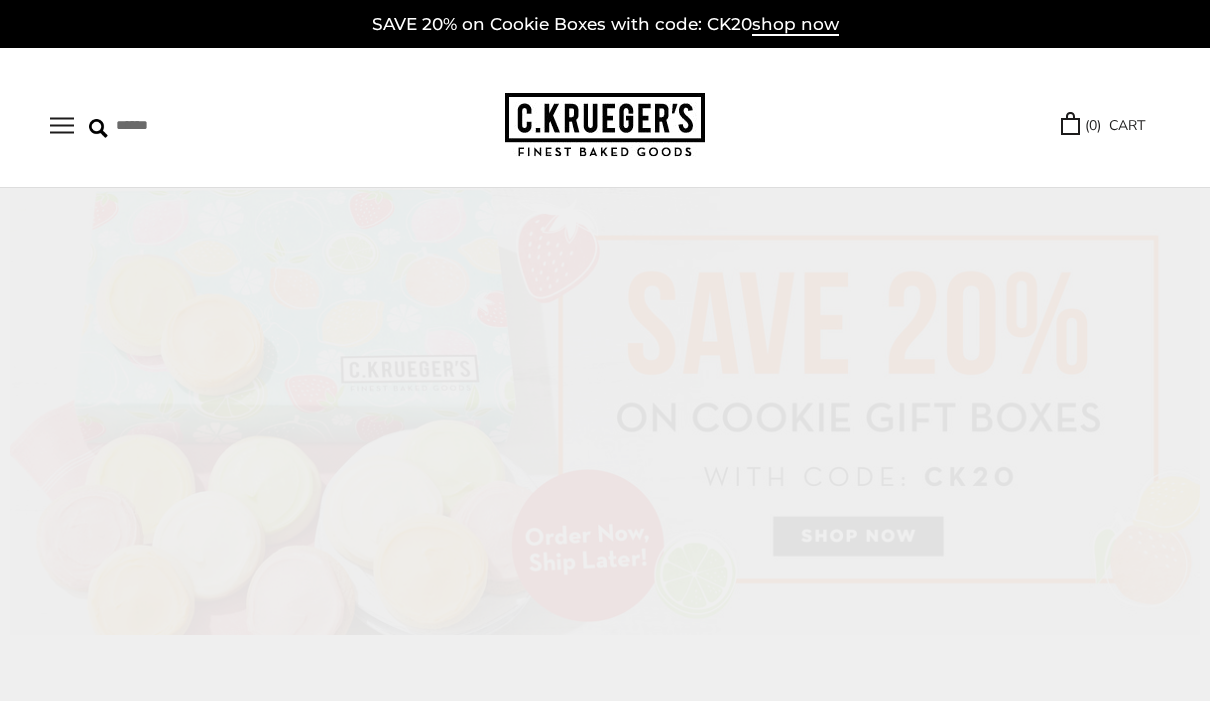 scroll, scrollTop: 0, scrollLeft: 0, axis: both 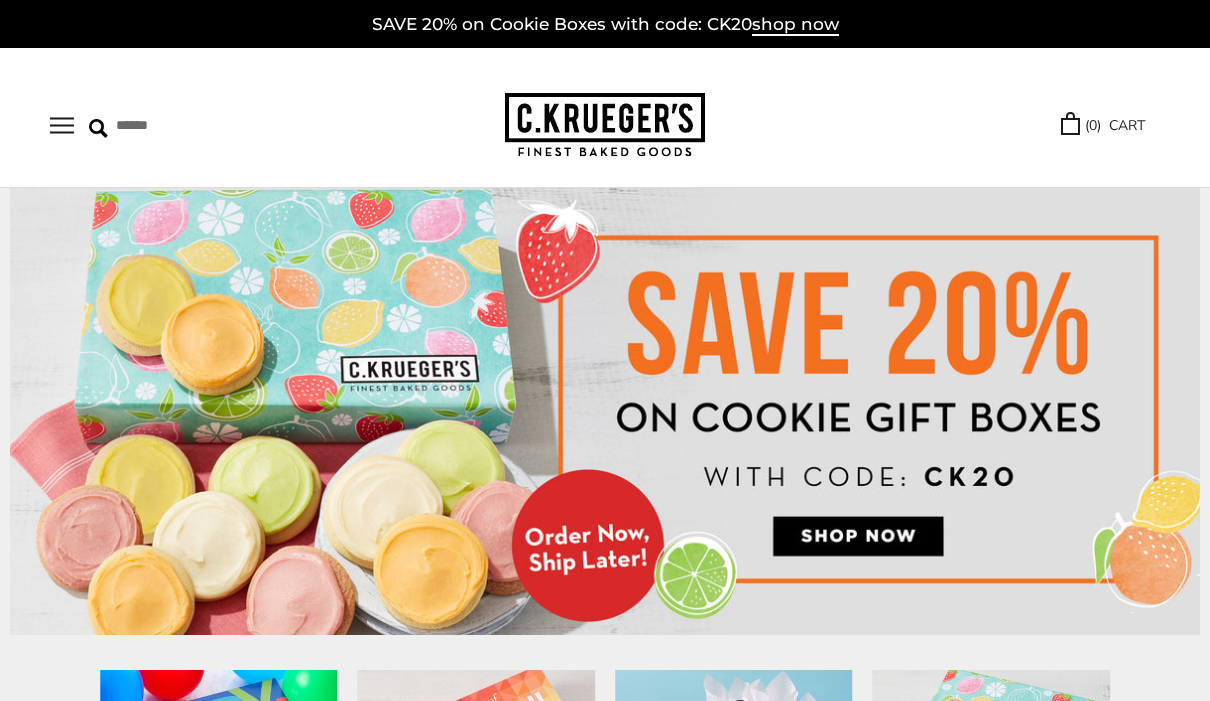 click at bounding box center (62, 125) 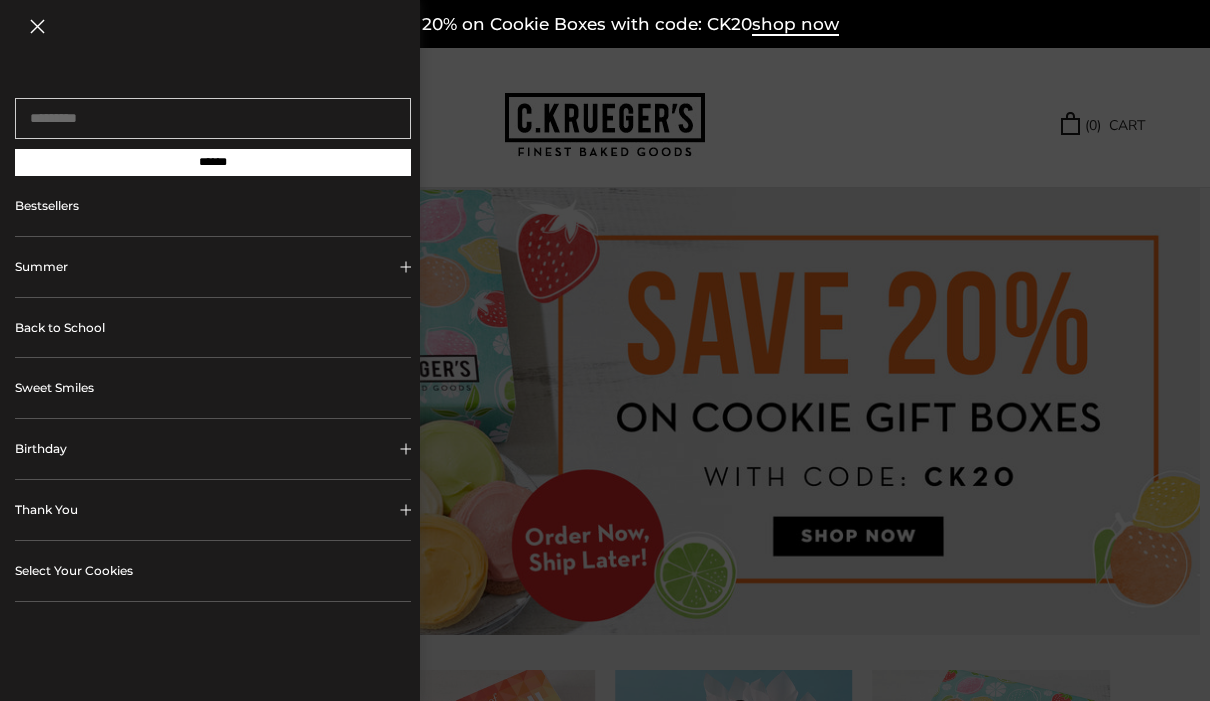 click at bounding box center (405, 449) 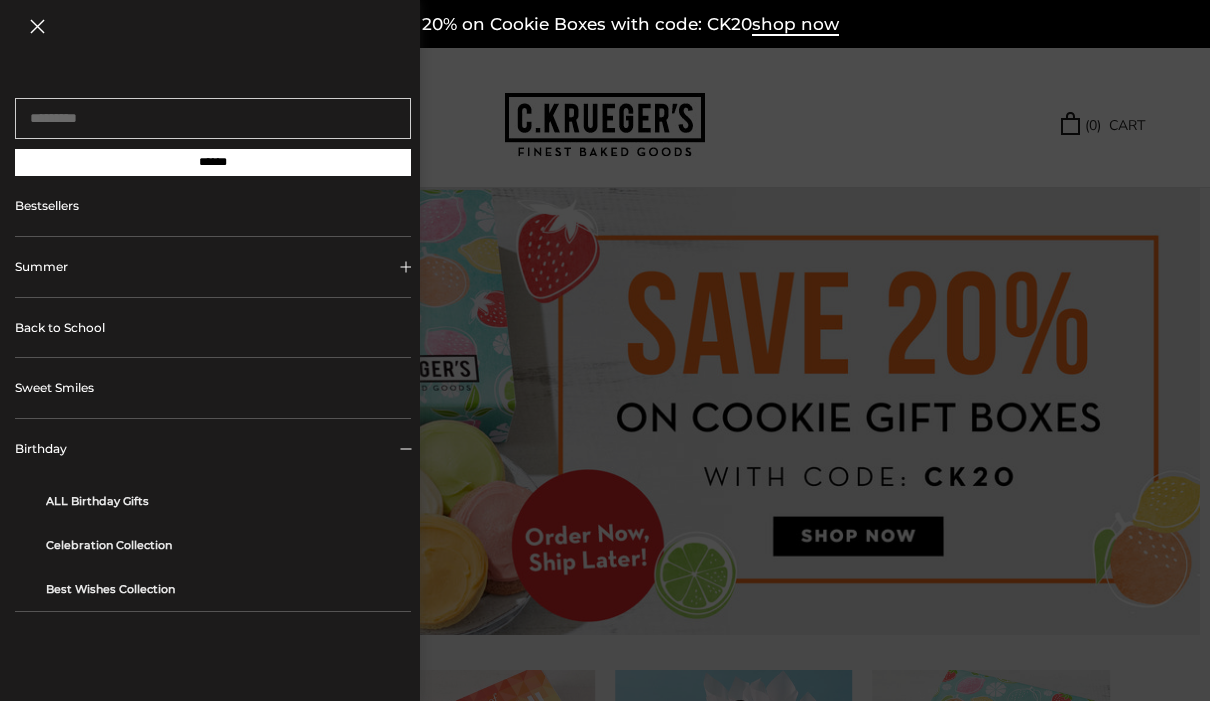 click on "ALL Birthday Gifts" at bounding box center [221, 501] 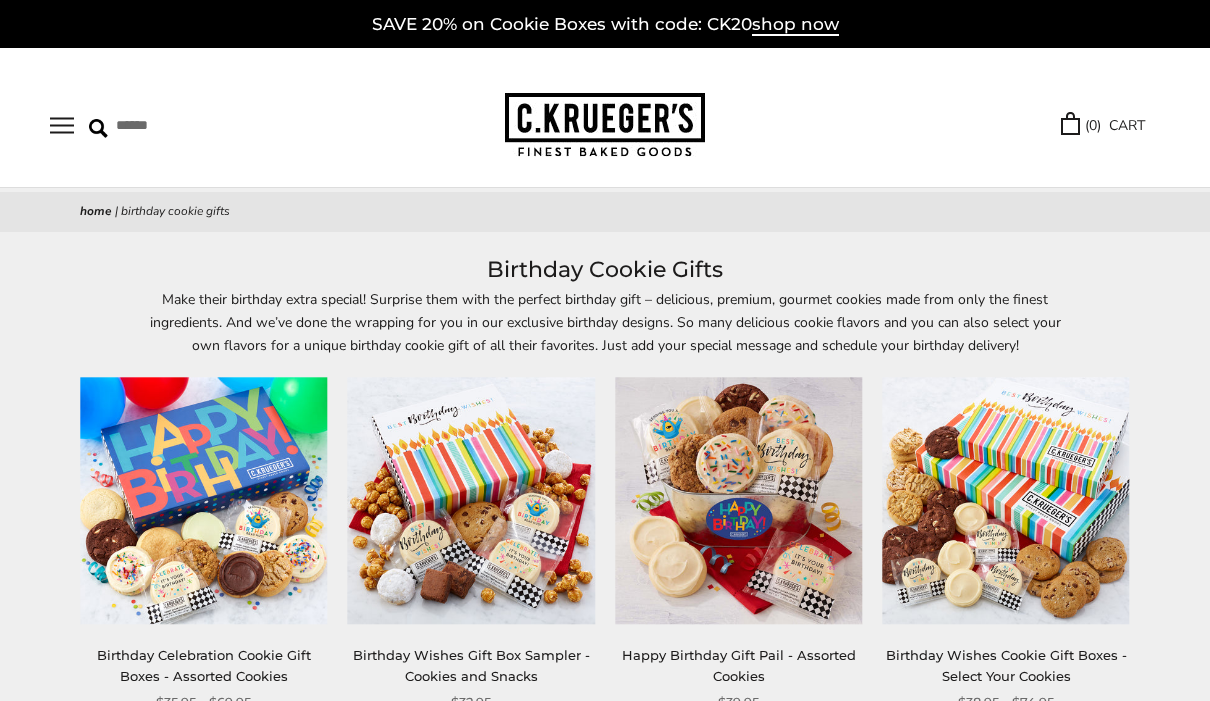 scroll, scrollTop: 0, scrollLeft: 0, axis: both 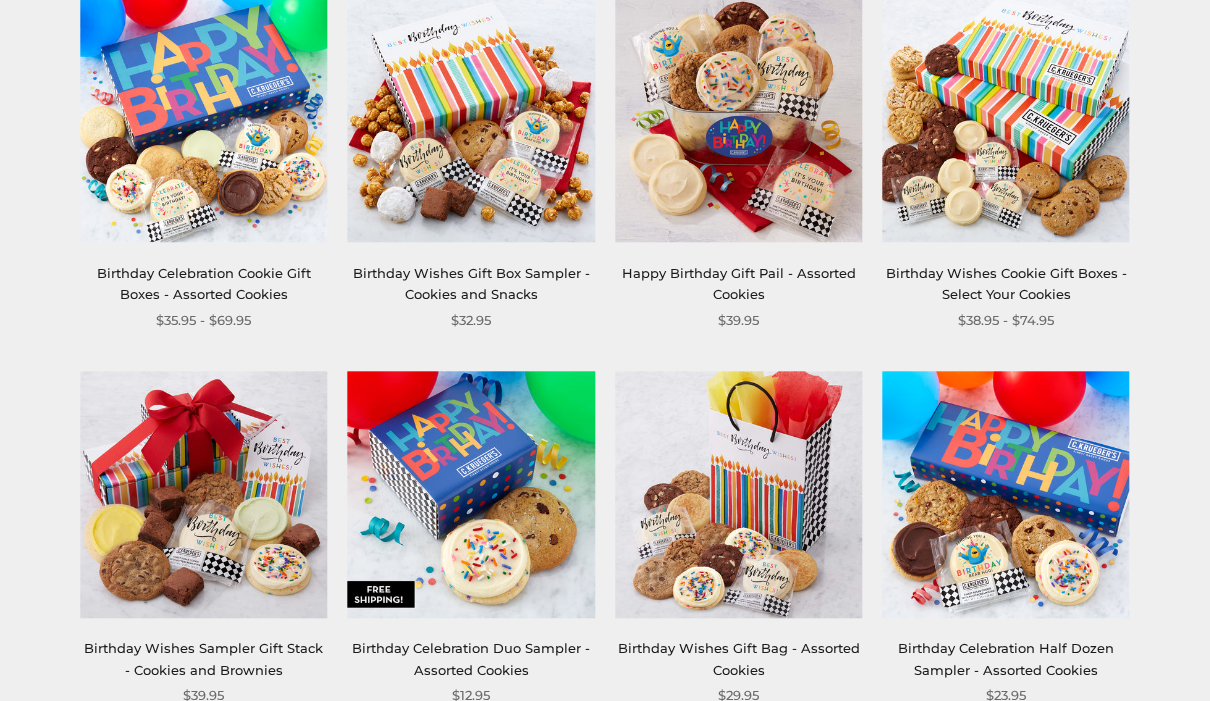 click at bounding box center (471, 494) 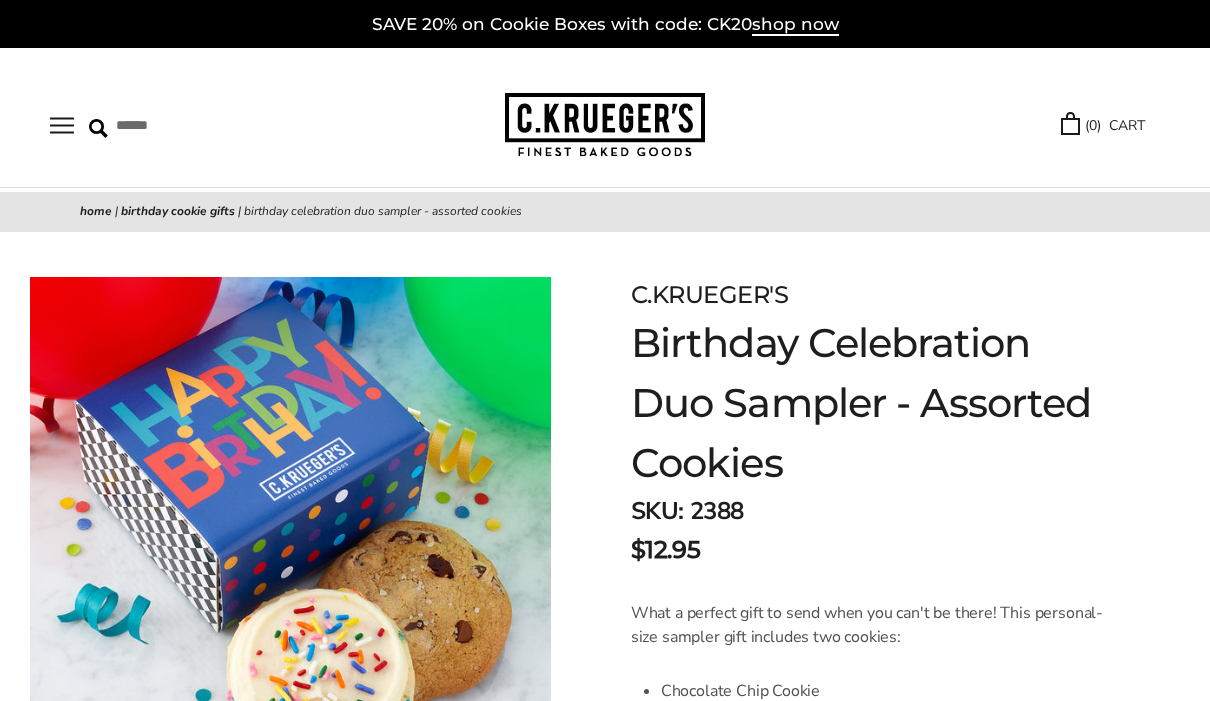 scroll, scrollTop: 0, scrollLeft: 0, axis: both 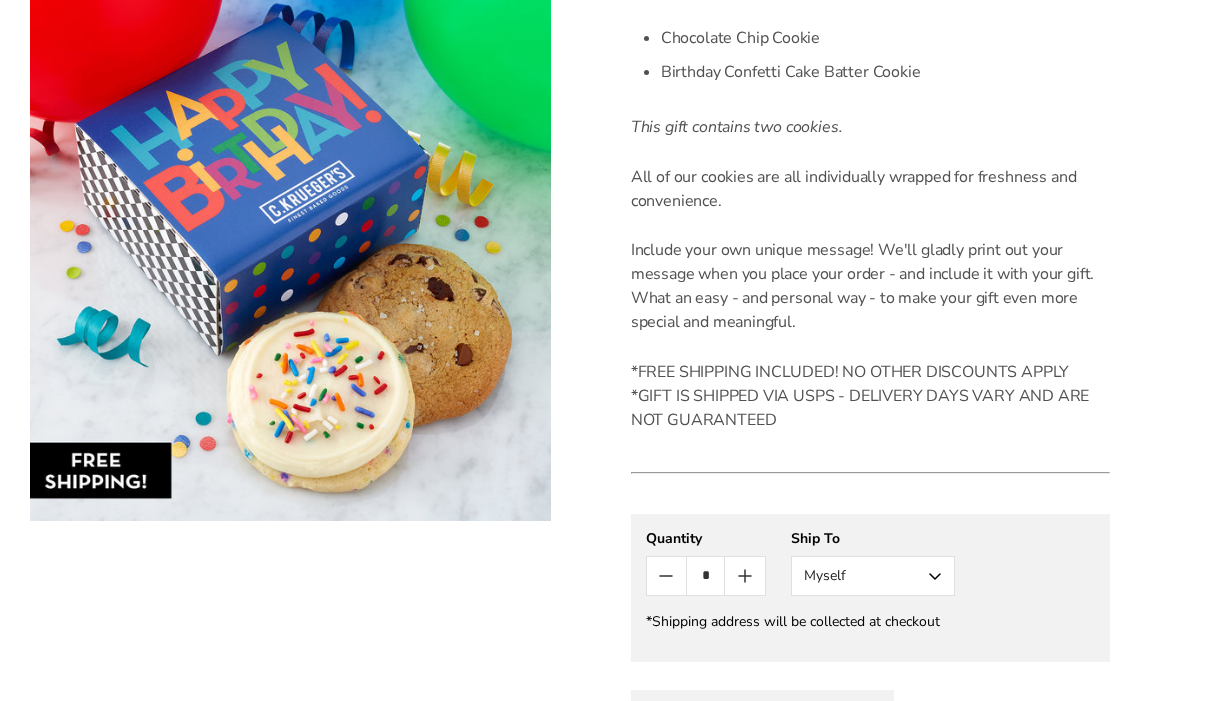 click on "Myself" at bounding box center (873, 576) 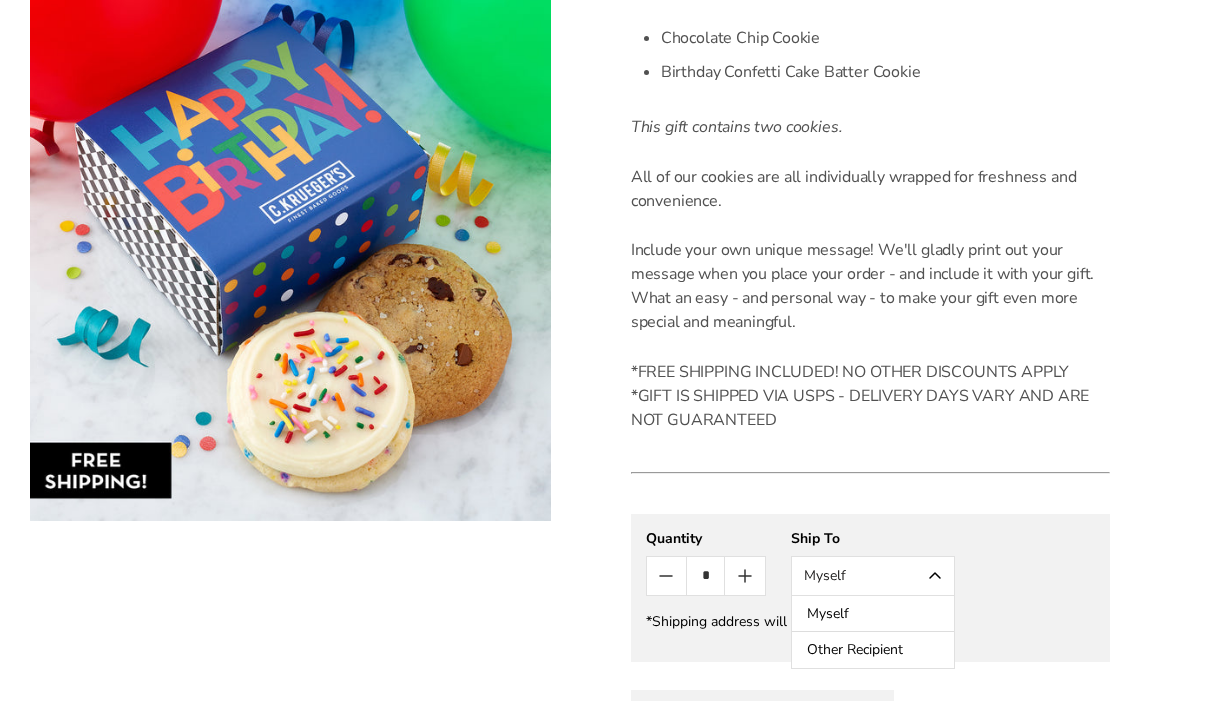 click on "Other Recipient" at bounding box center (873, 650) 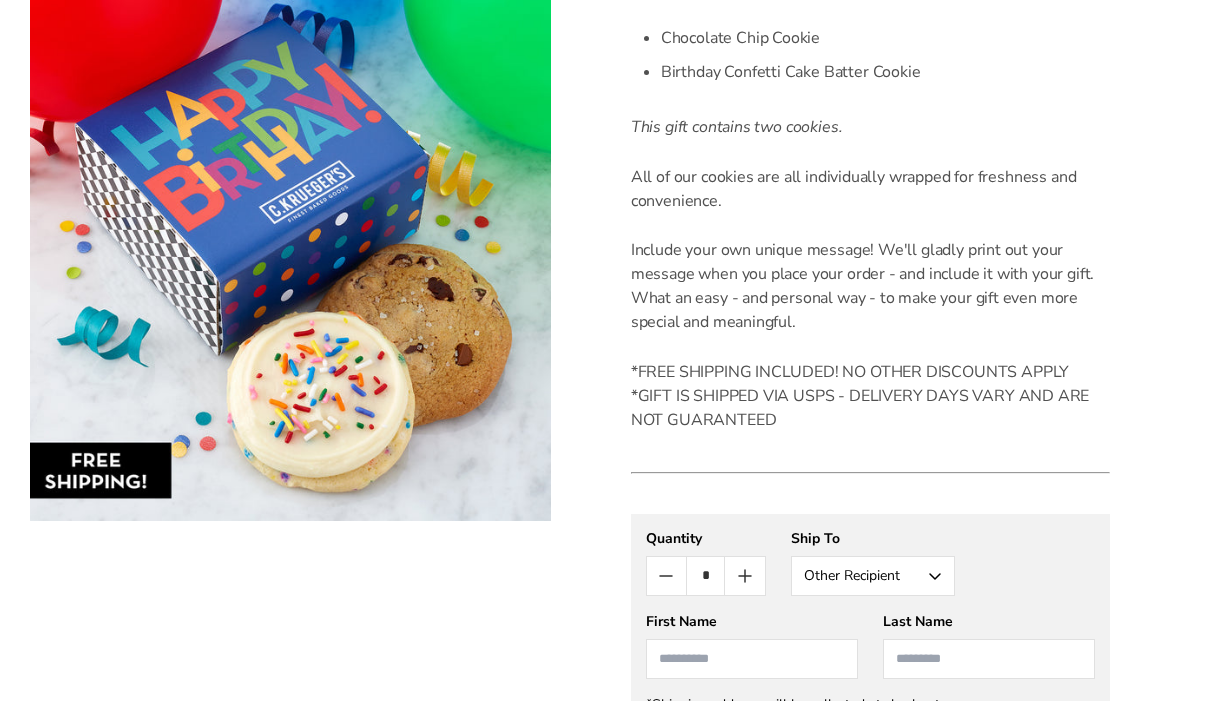 click at bounding box center (752, 659) 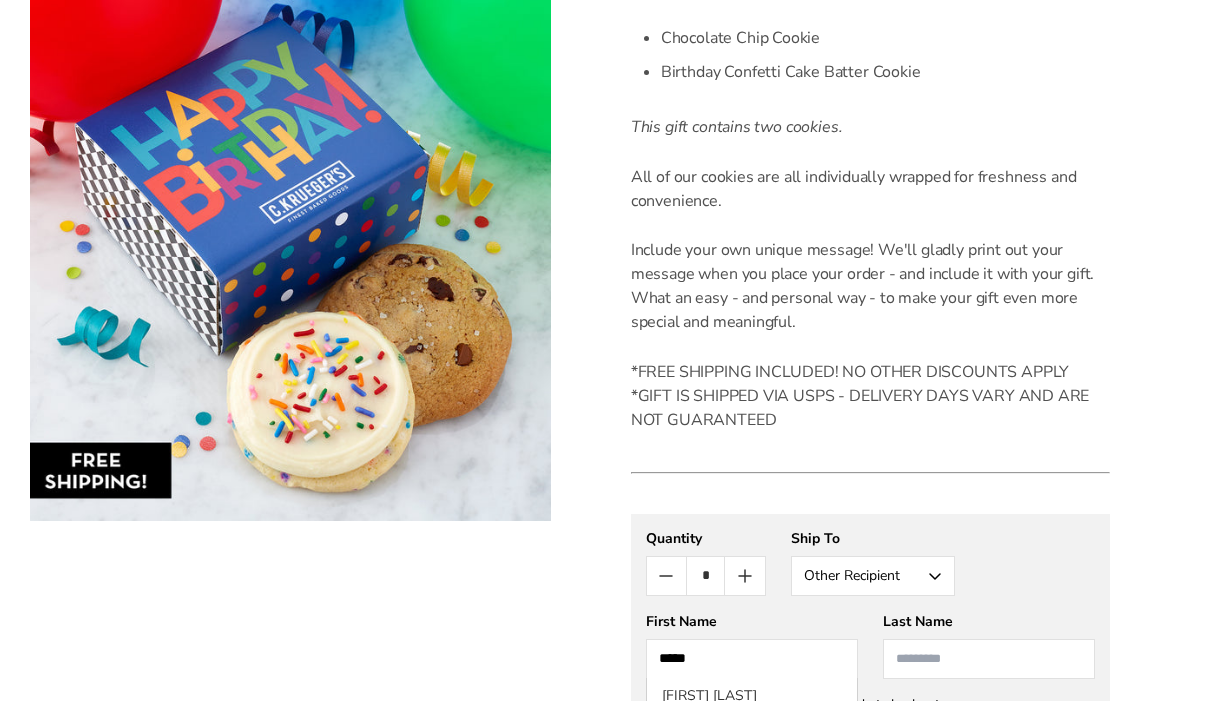 type on "*****" 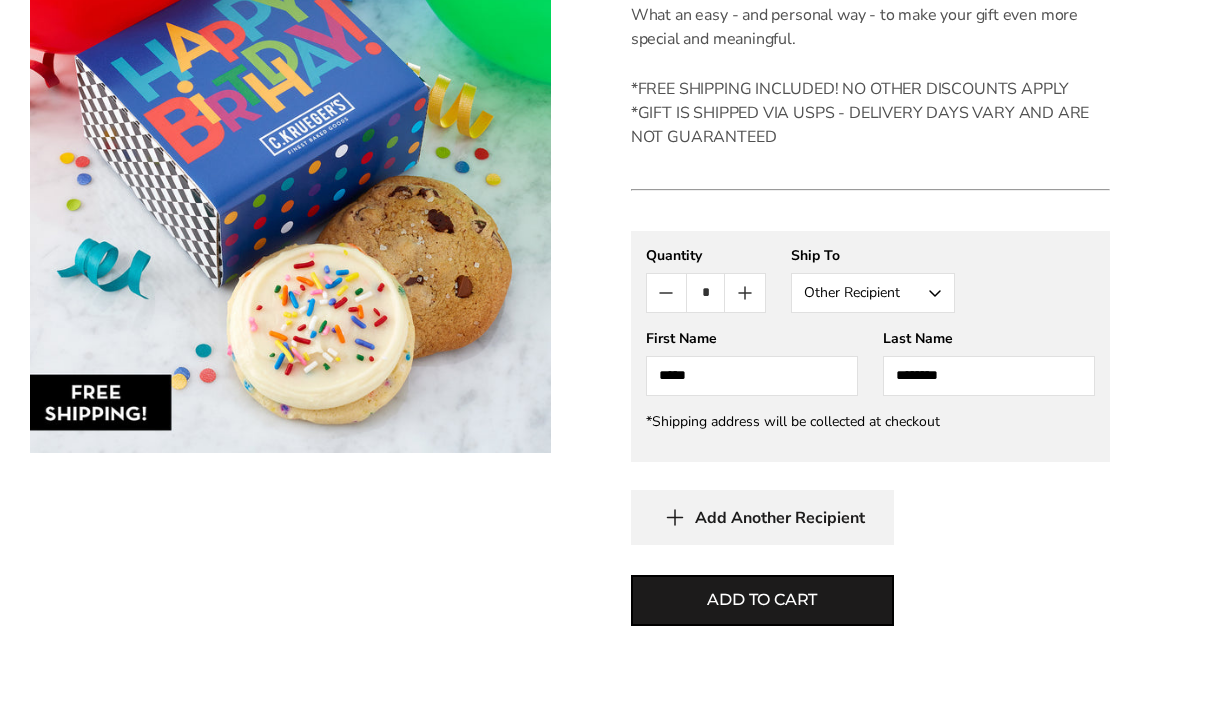 scroll, scrollTop: 869, scrollLeft: 0, axis: vertical 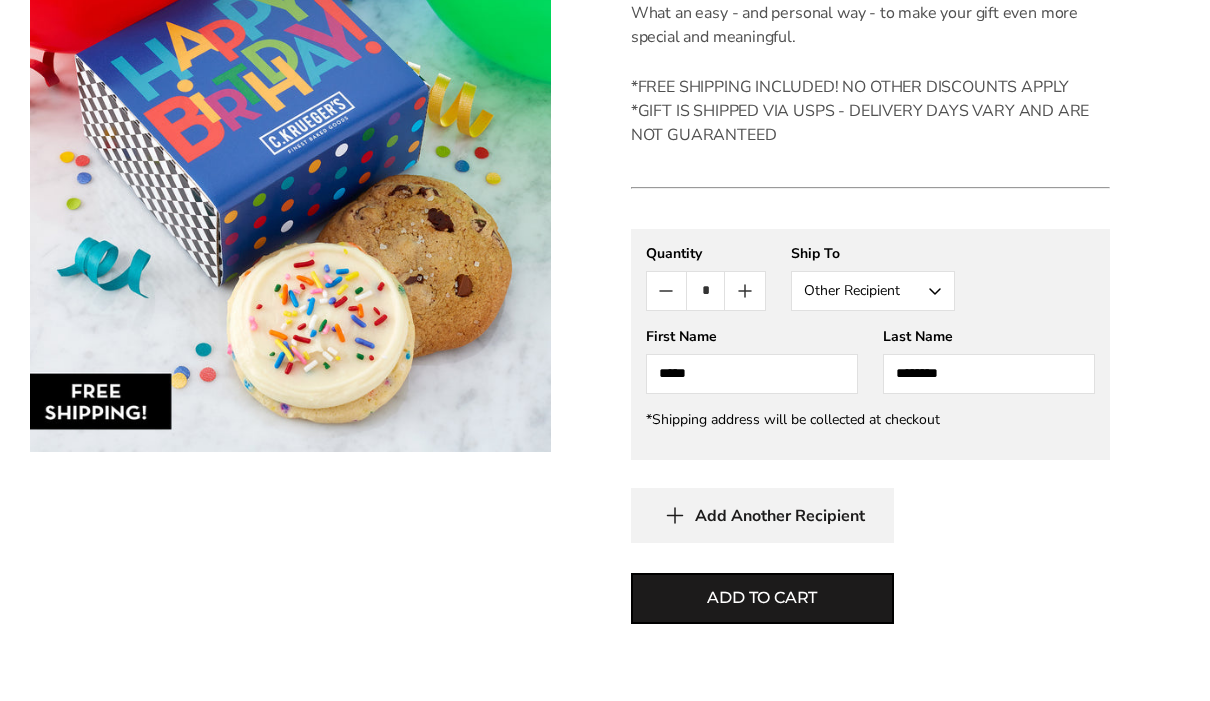 type on "********" 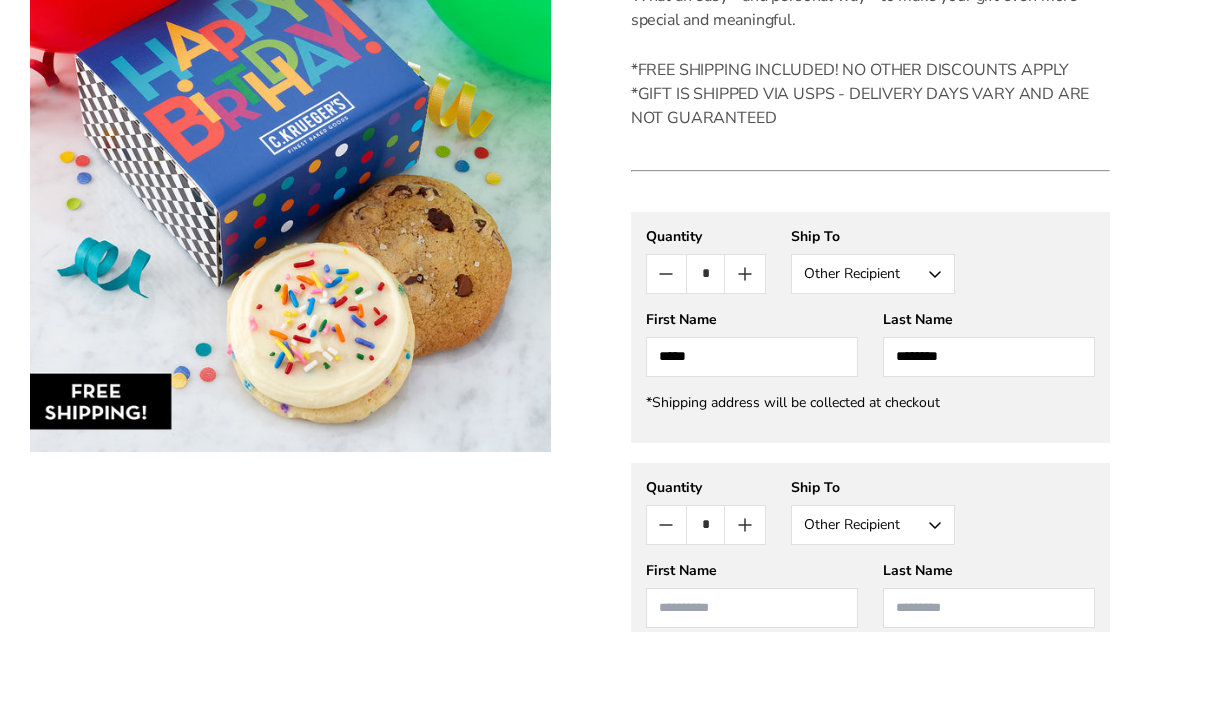 scroll, scrollTop: 955, scrollLeft: 0, axis: vertical 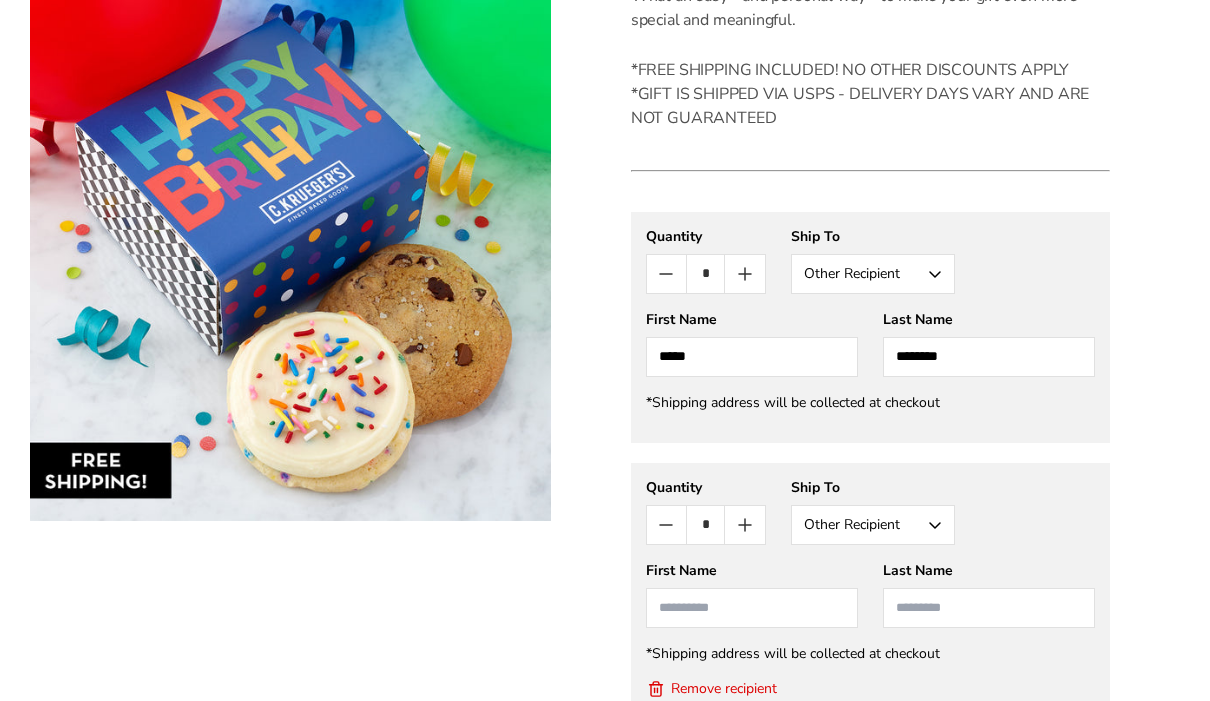 click at bounding box center (752, 608) 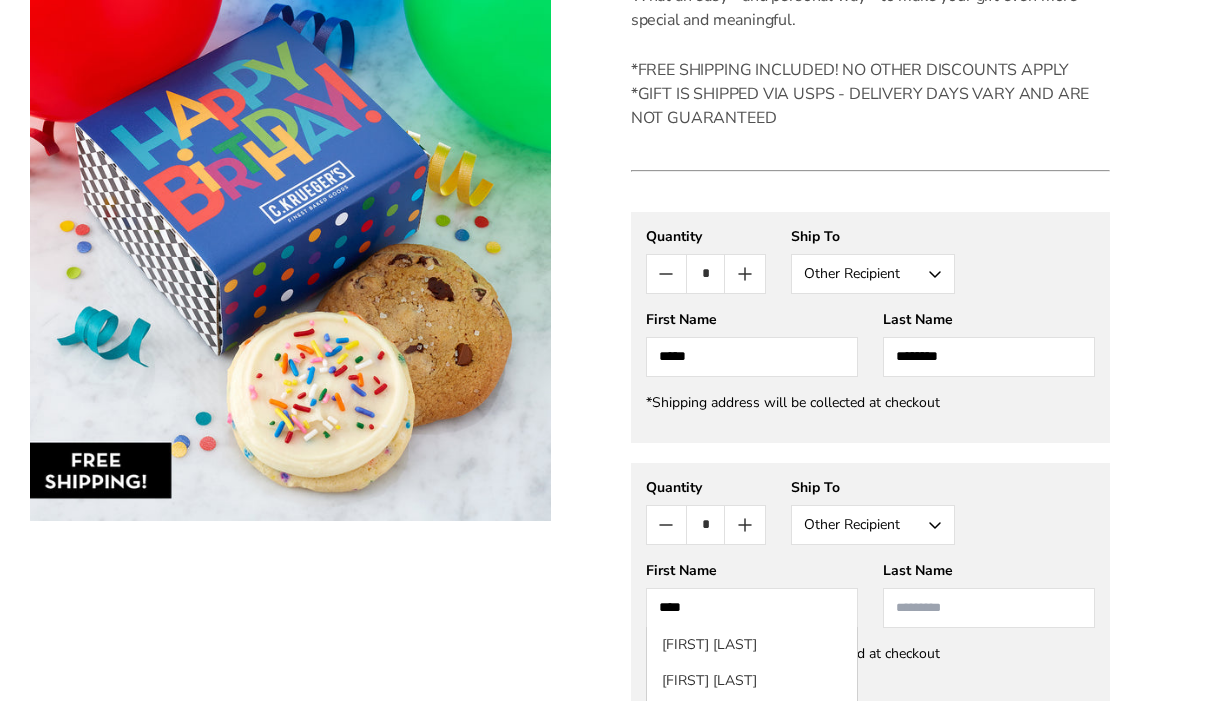 type on "***" 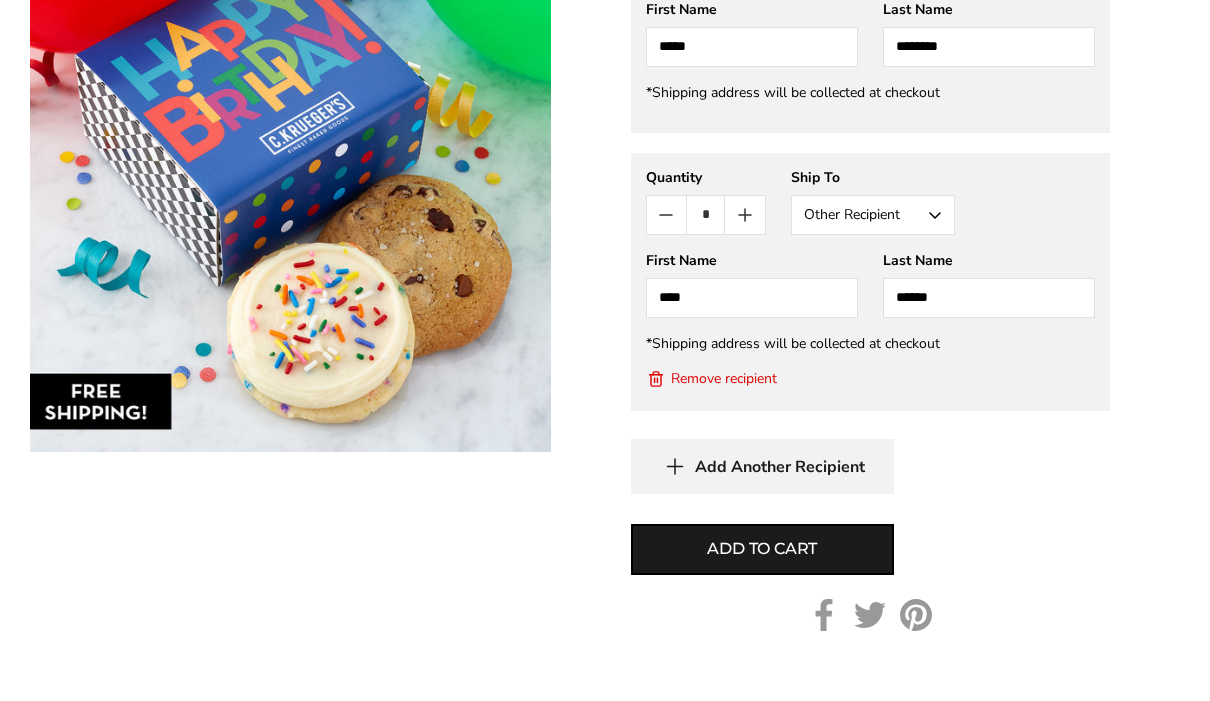 scroll, scrollTop: 1196, scrollLeft: 0, axis: vertical 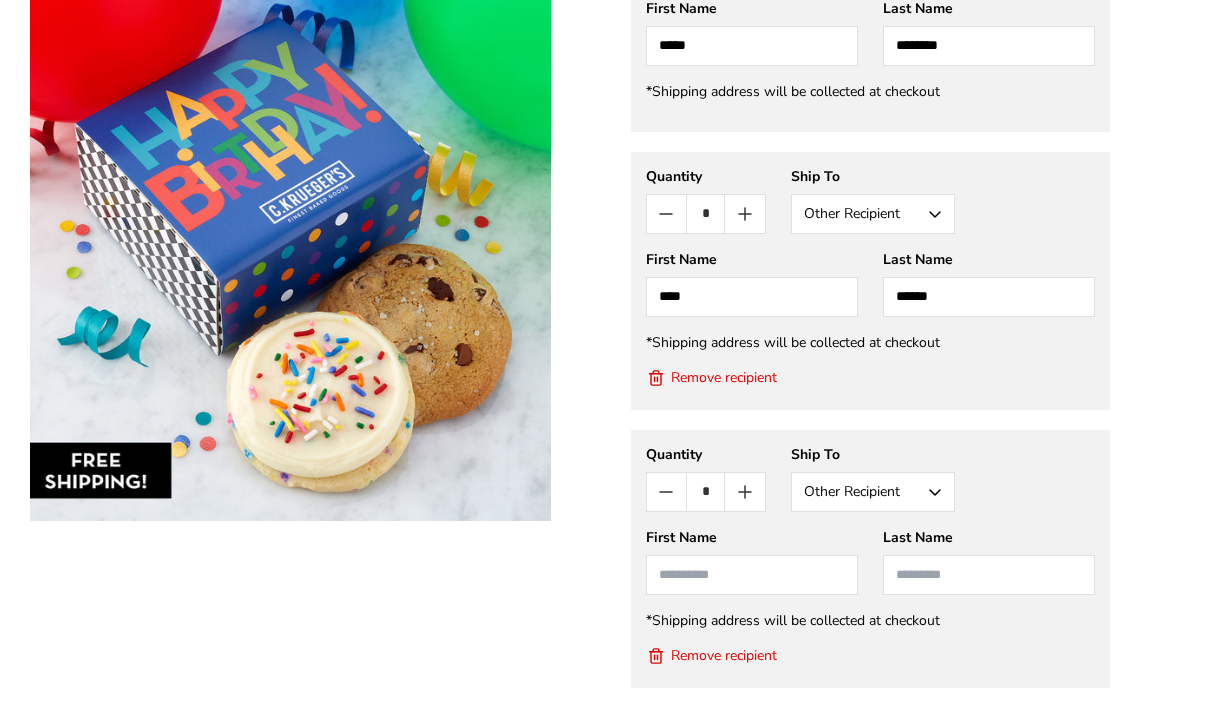 click at bounding box center (752, 575) 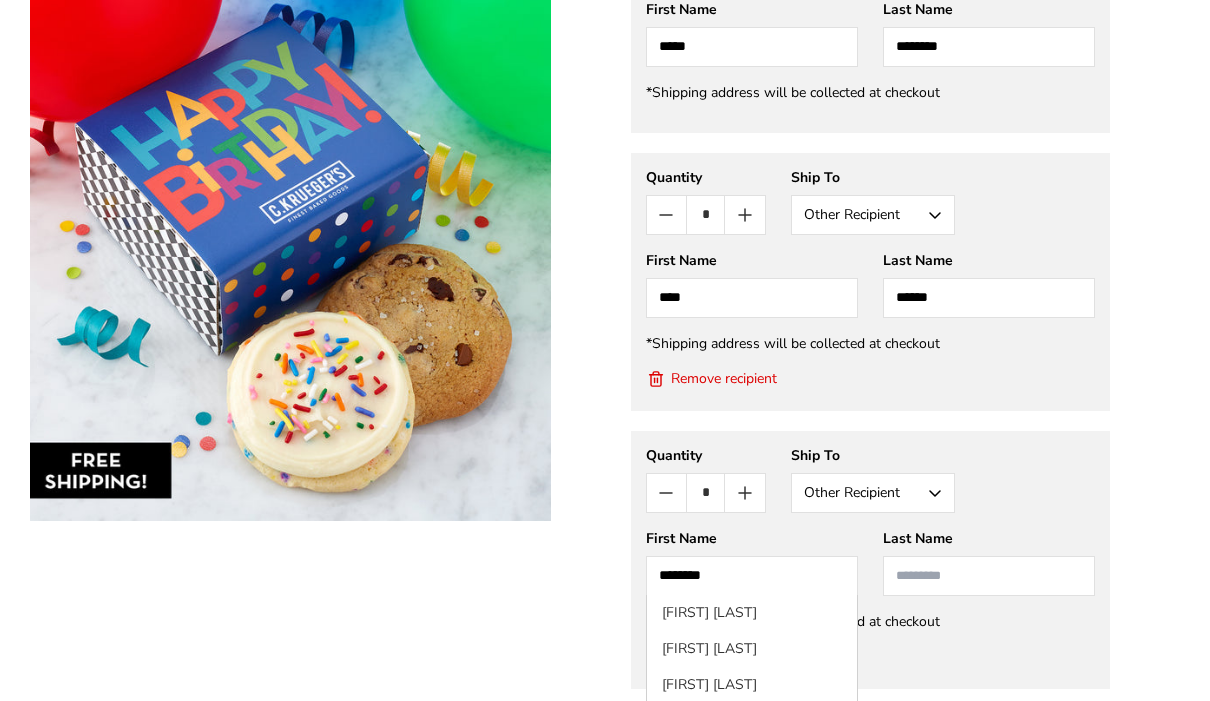 type on "*******" 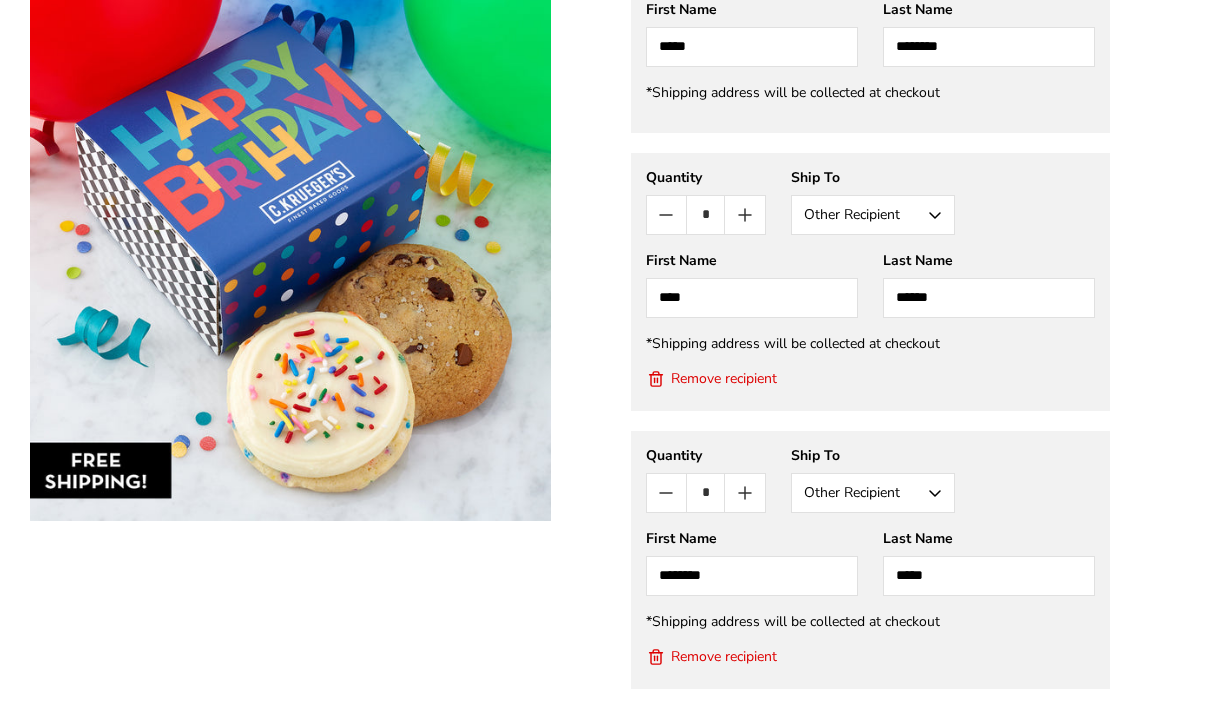 type on "******" 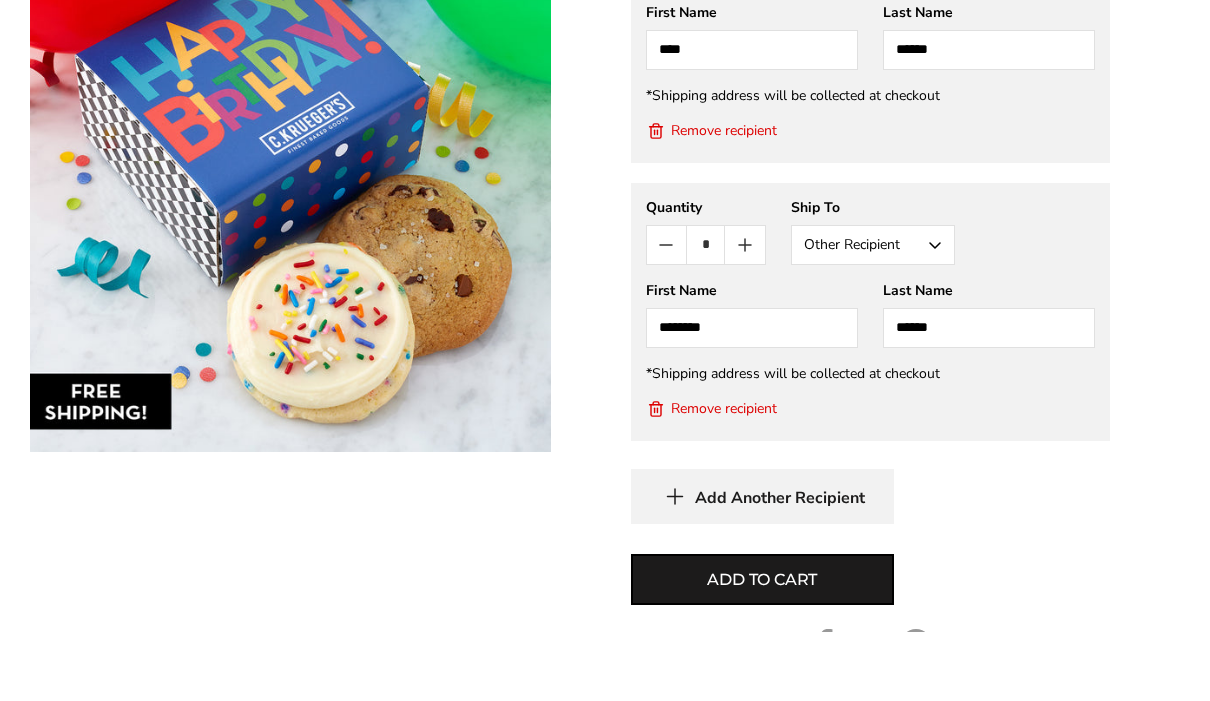 scroll, scrollTop: 1446, scrollLeft: 0, axis: vertical 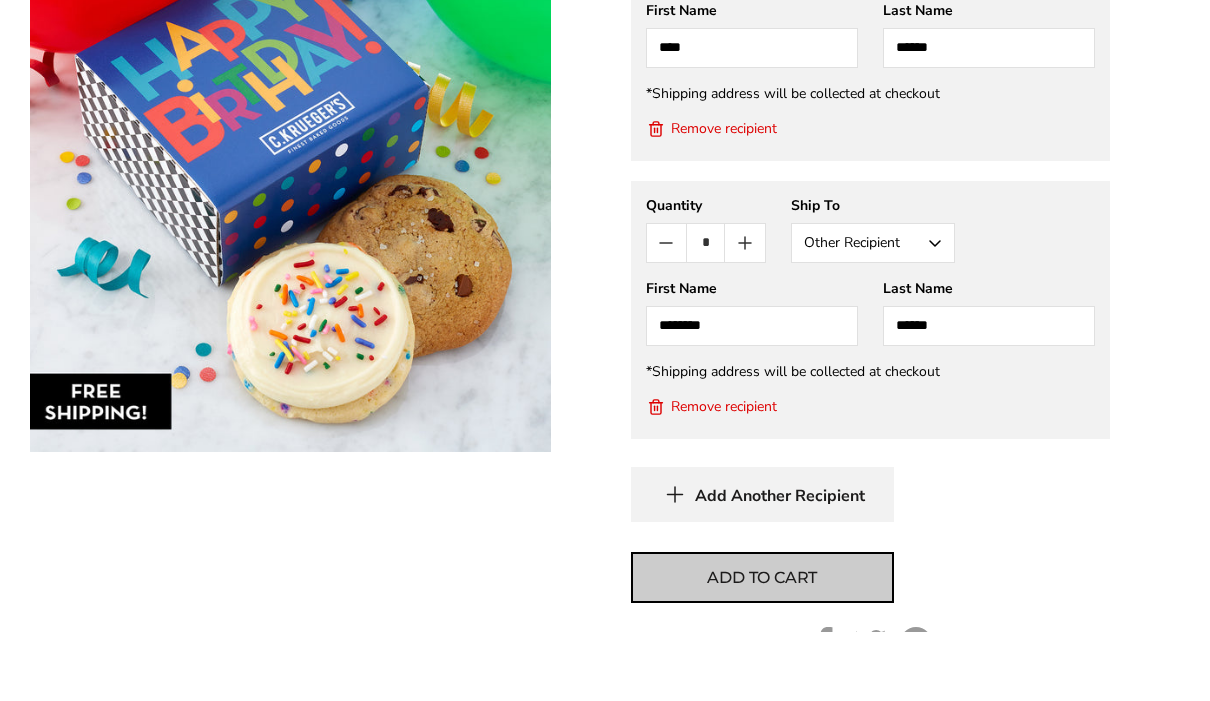 click on "Add to cart" at bounding box center [762, 647] 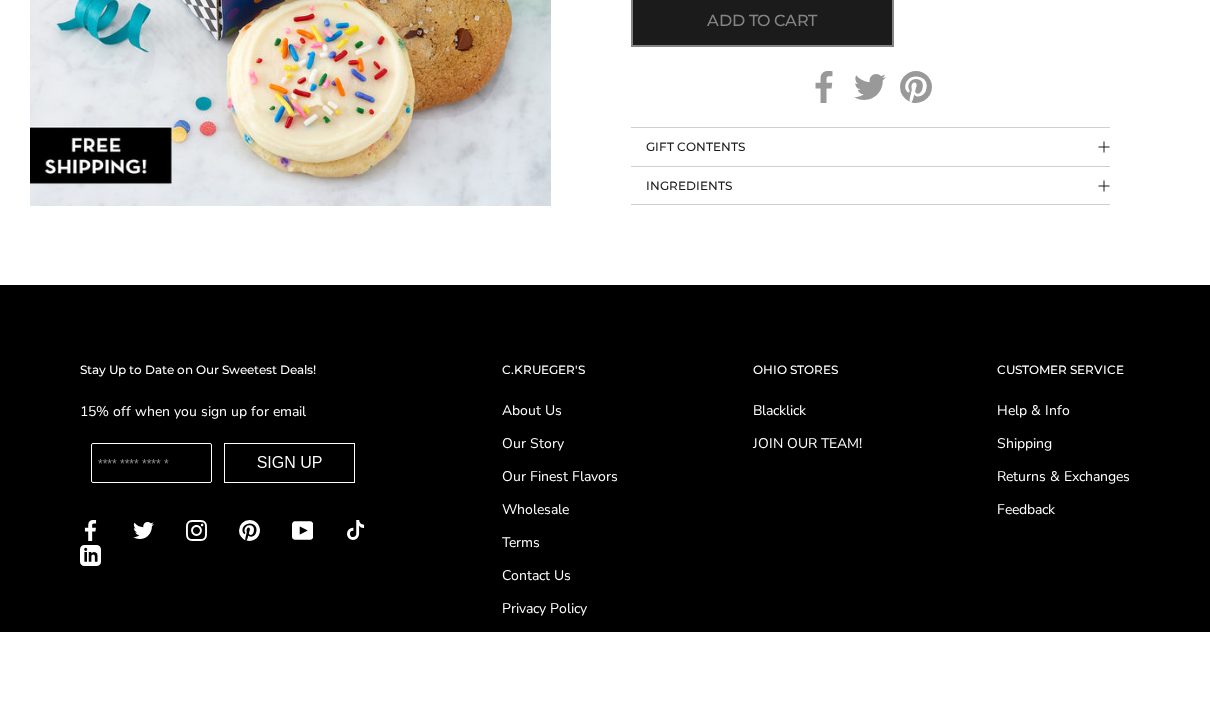 scroll, scrollTop: 1516, scrollLeft: 0, axis: vertical 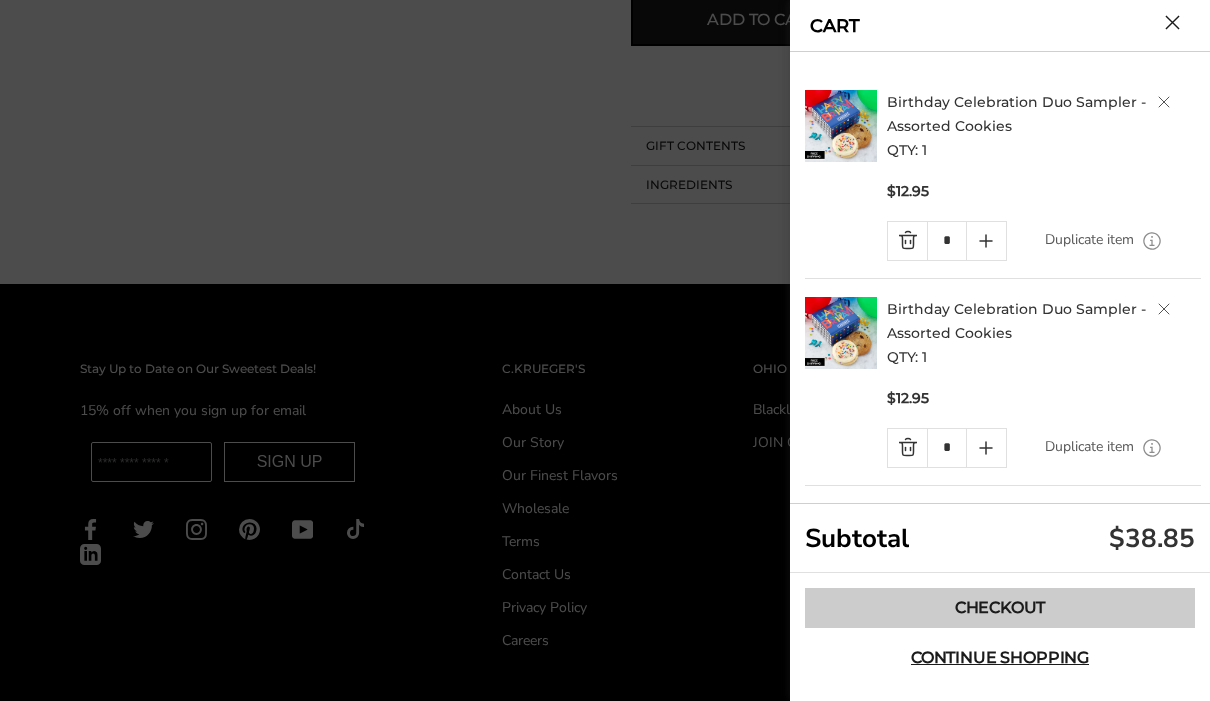click on "Checkout" at bounding box center [1000, 608] 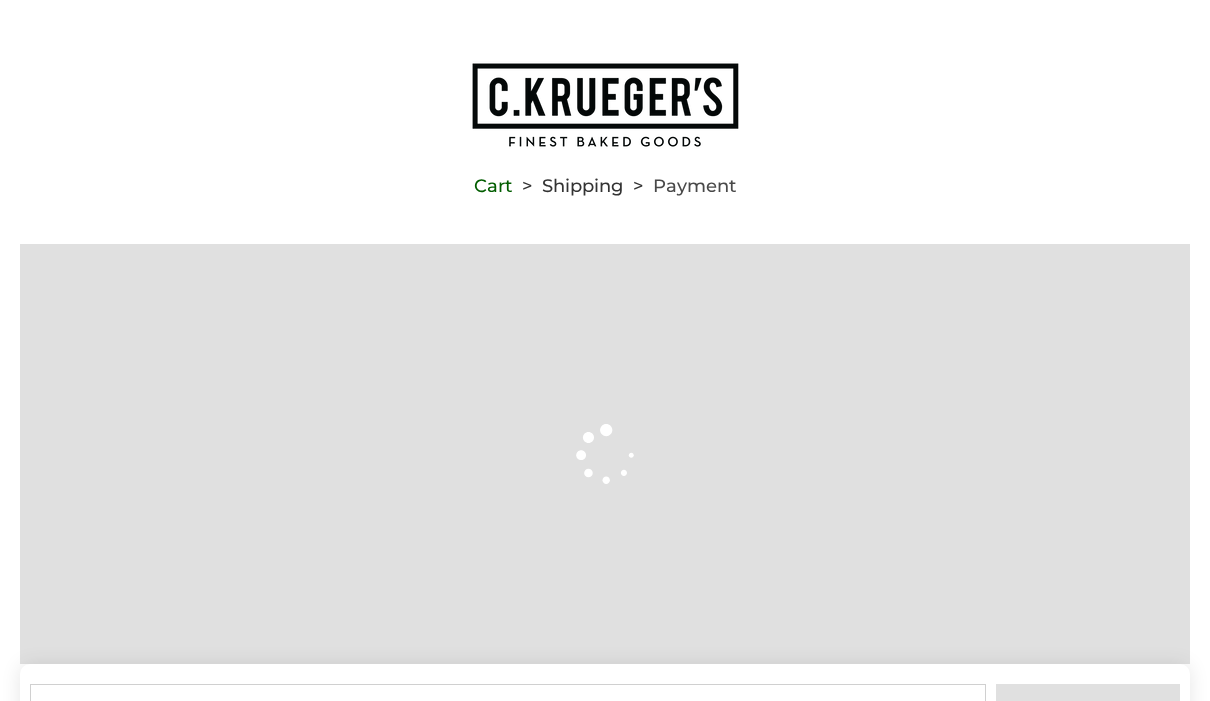 scroll, scrollTop: 0, scrollLeft: 0, axis: both 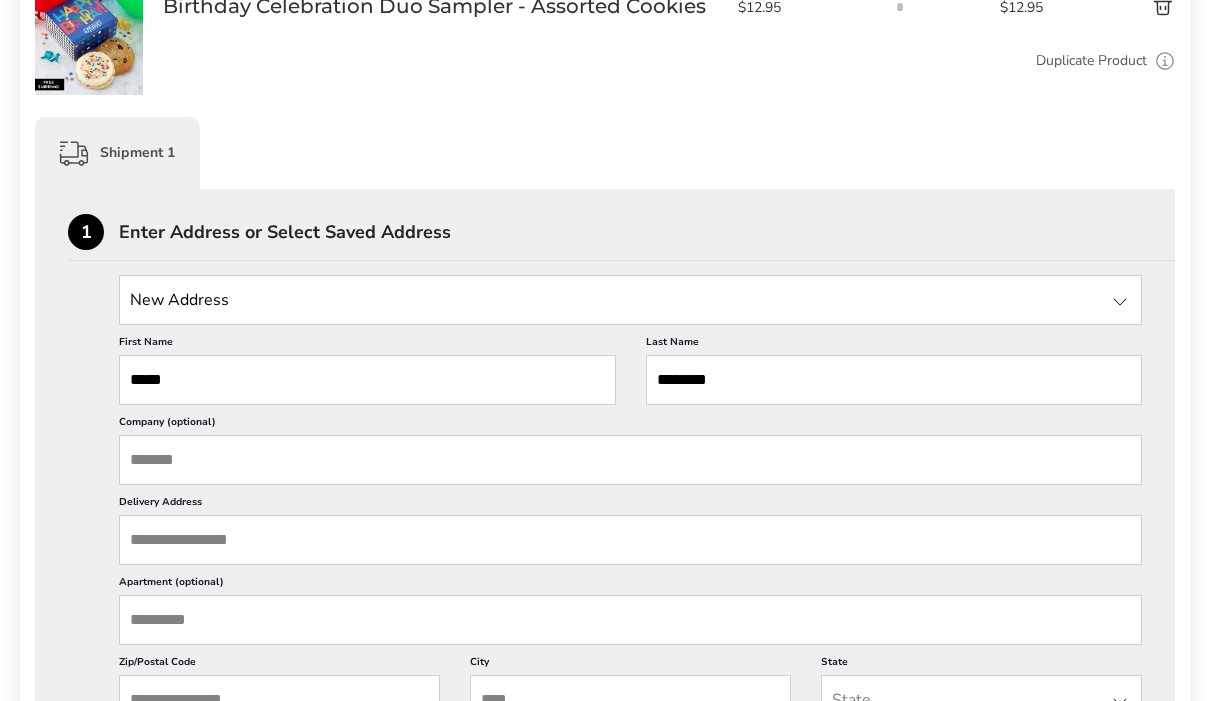 click on "Delivery Address" at bounding box center [630, 540] 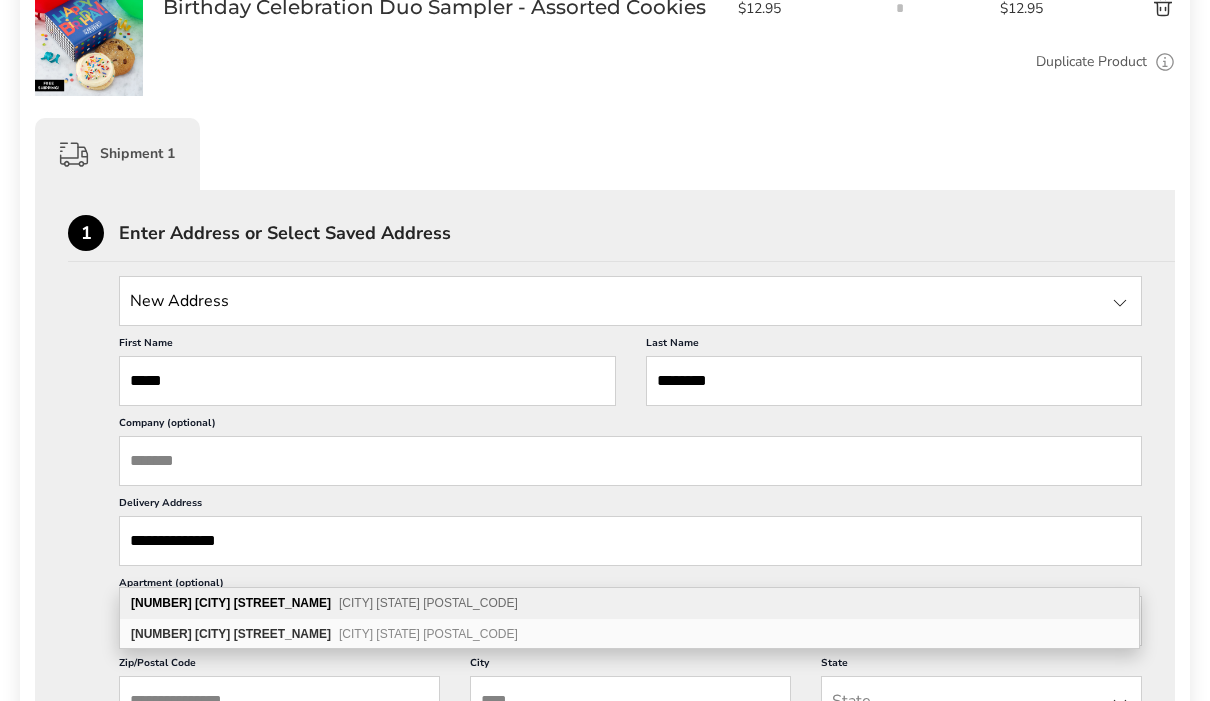 click on "[NUMBER]   [STREET] [CITY] [STATE] [POSTAL_CODE]" at bounding box center (629, 603) 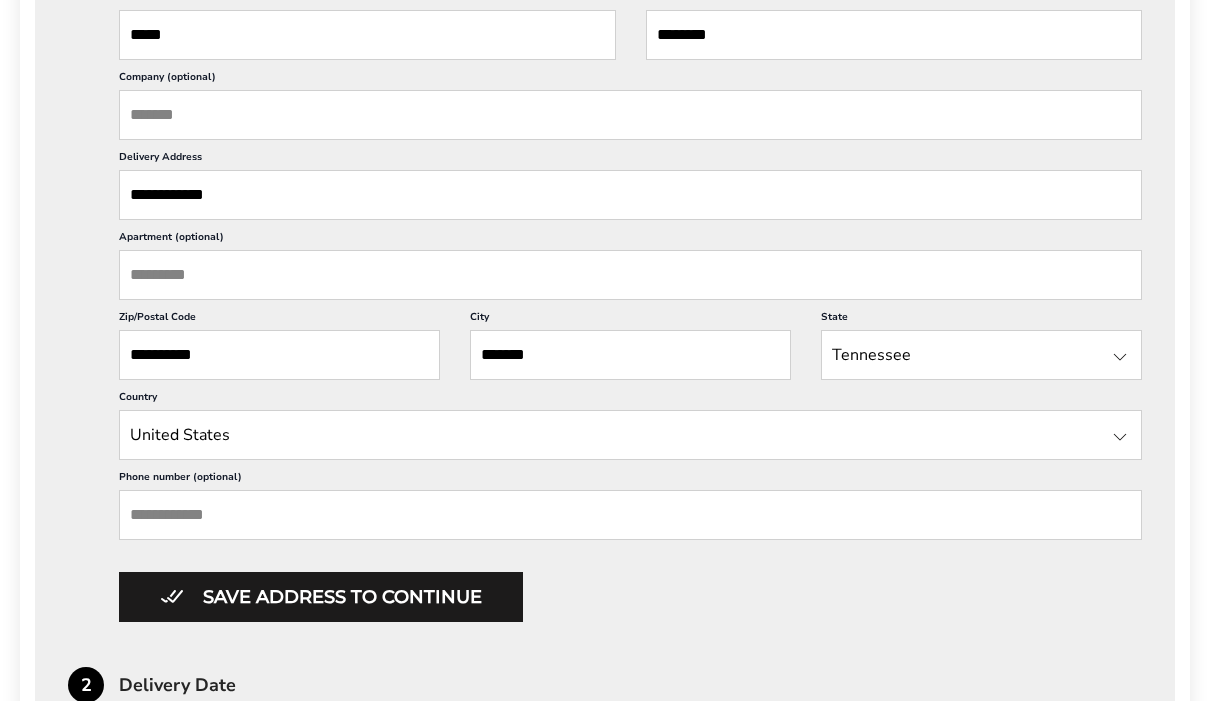 scroll, scrollTop: 738, scrollLeft: 0, axis: vertical 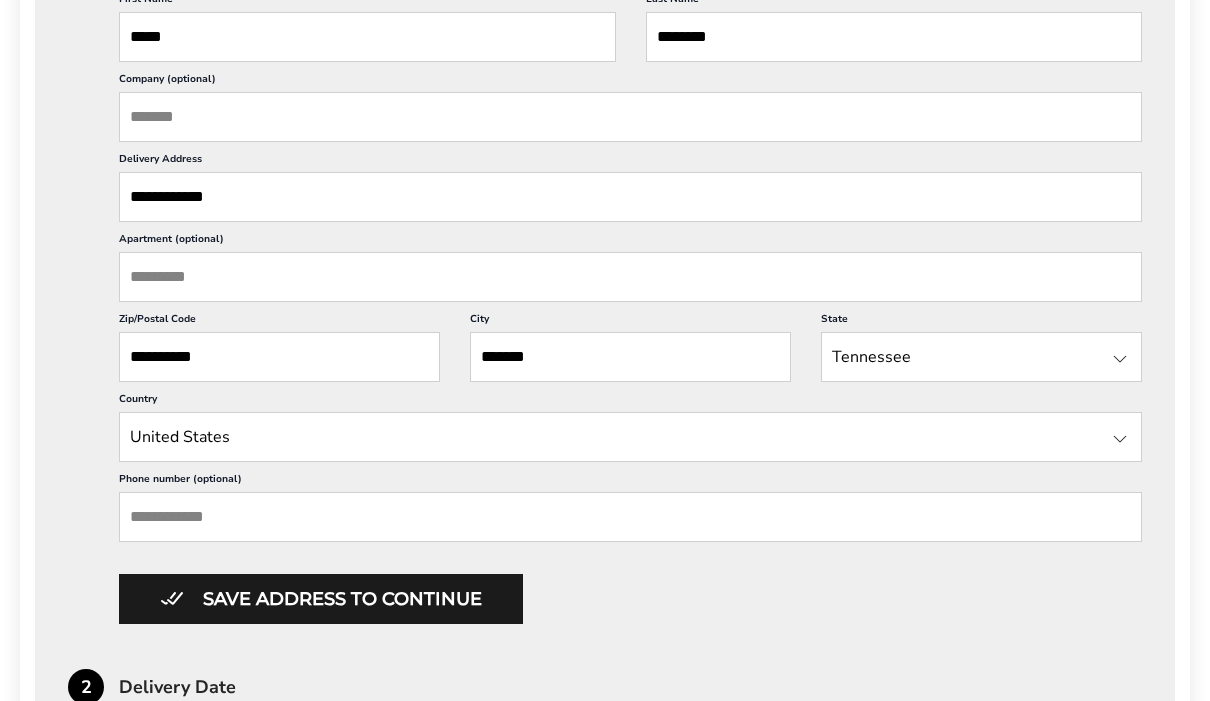 click on "Phone number (optional)" at bounding box center (630, 517) 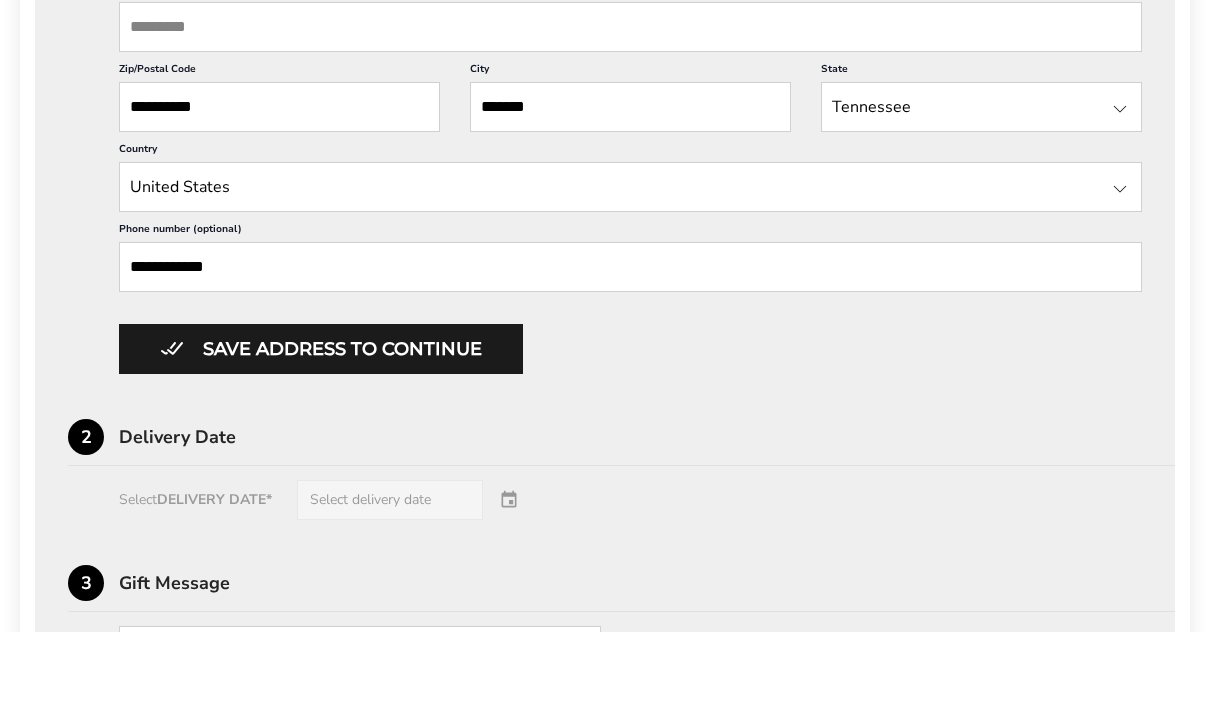 scroll, scrollTop: 921, scrollLeft: 0, axis: vertical 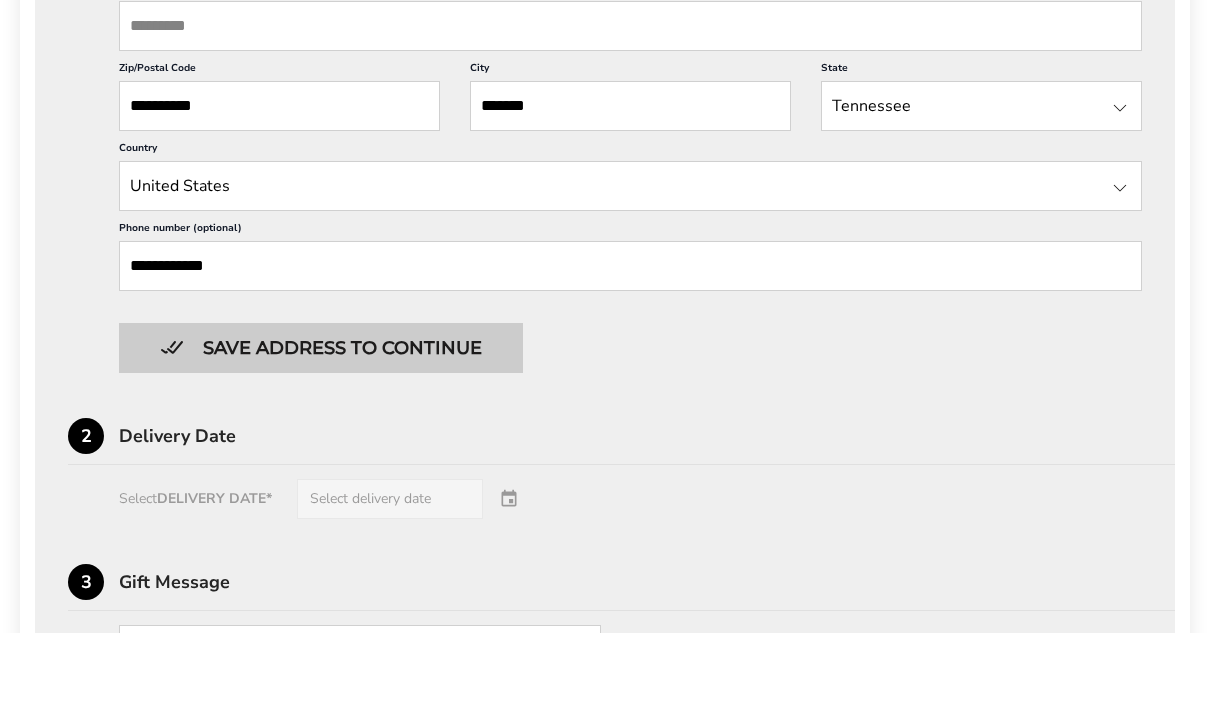 type on "**********" 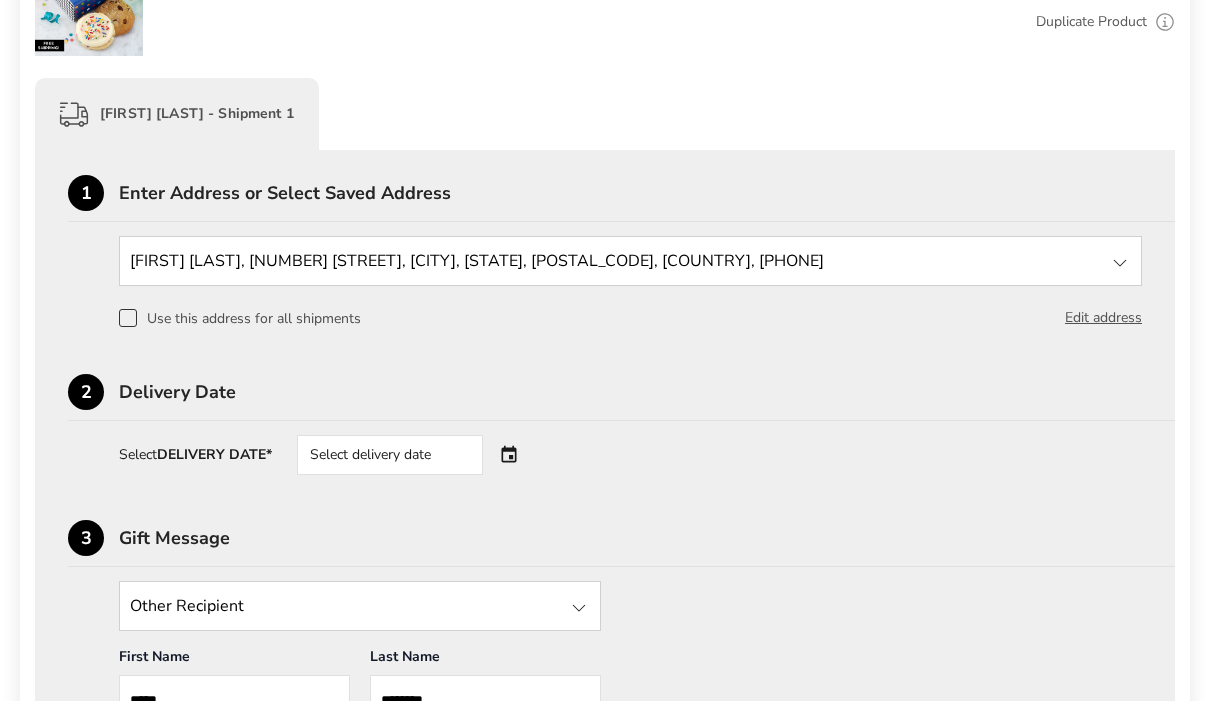 scroll, scrollTop: 438, scrollLeft: 0, axis: vertical 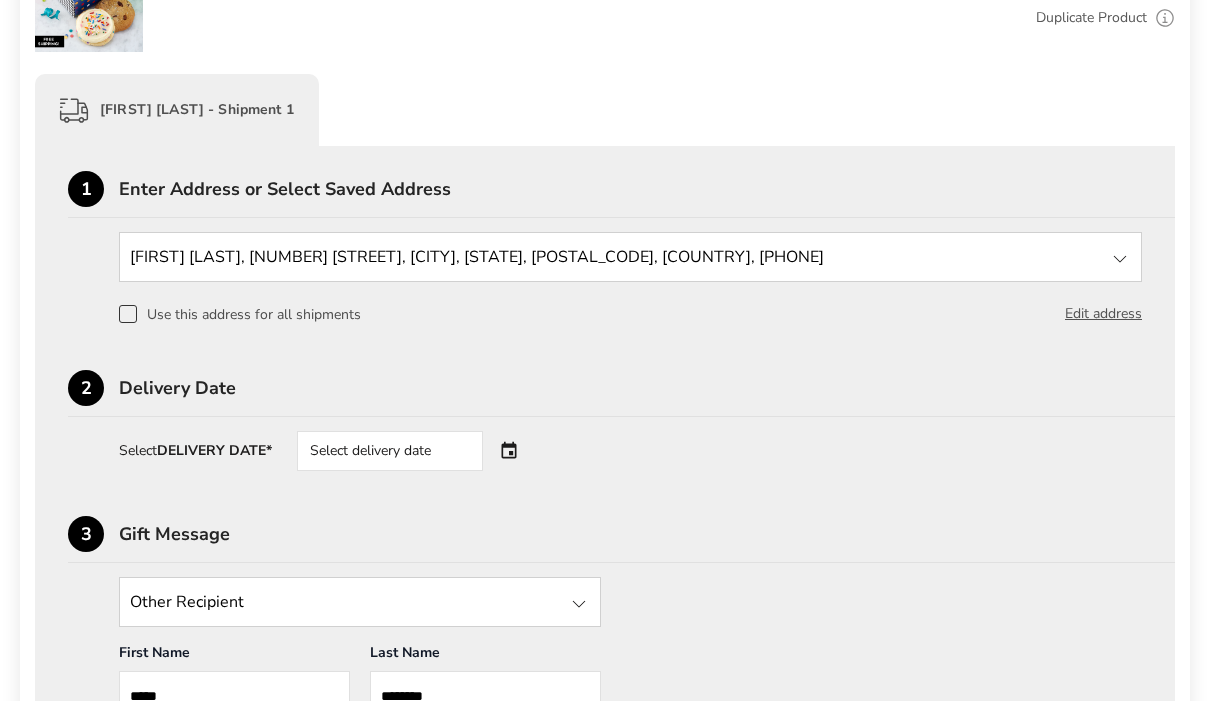 click on "Select delivery date" at bounding box center [418, 451] 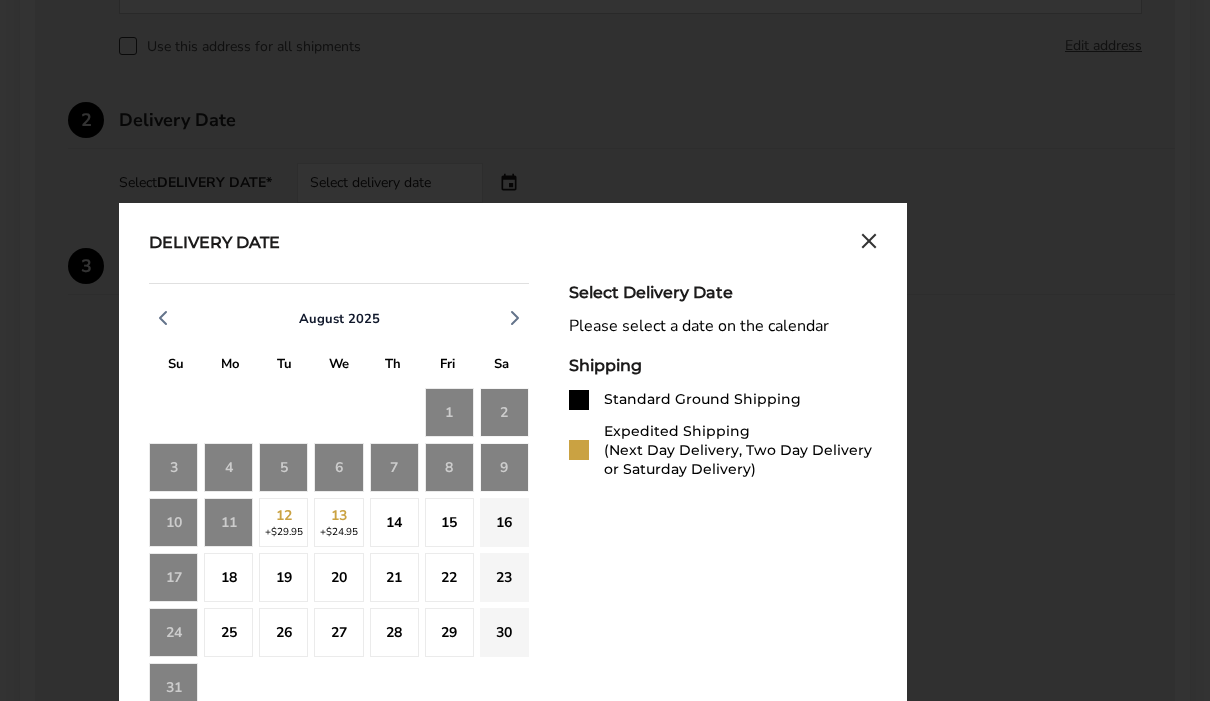 scroll, scrollTop: 705, scrollLeft: 0, axis: vertical 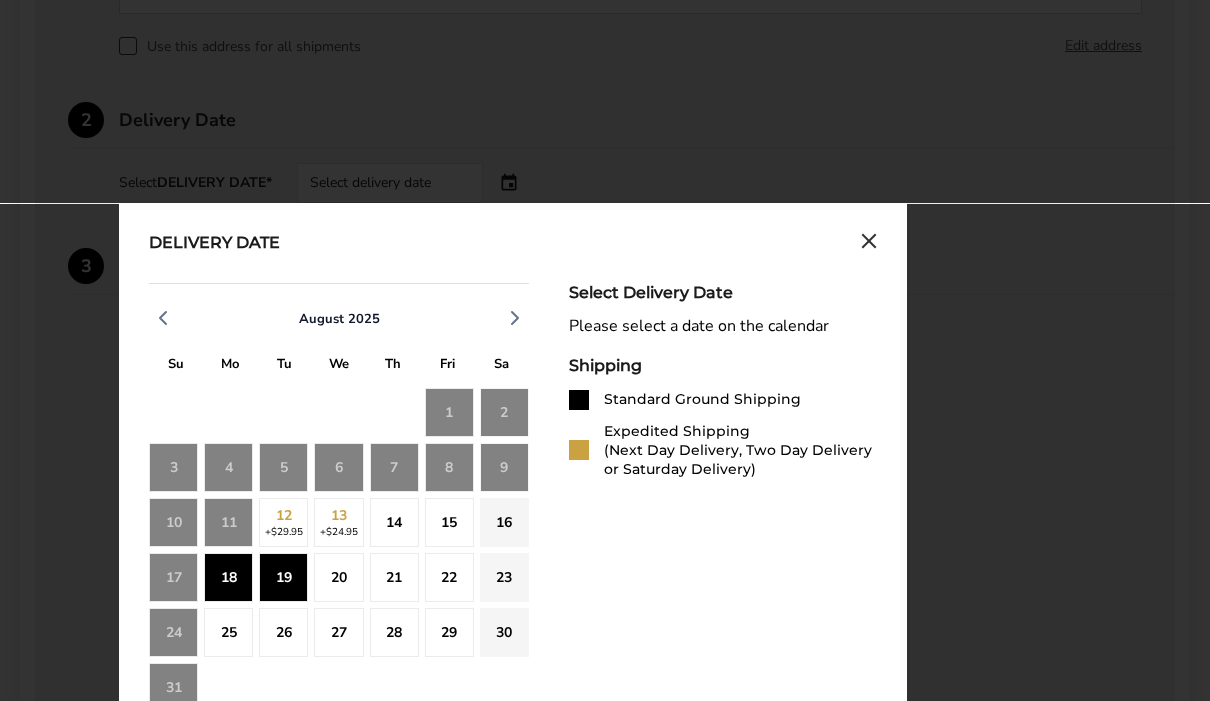 click on "19" 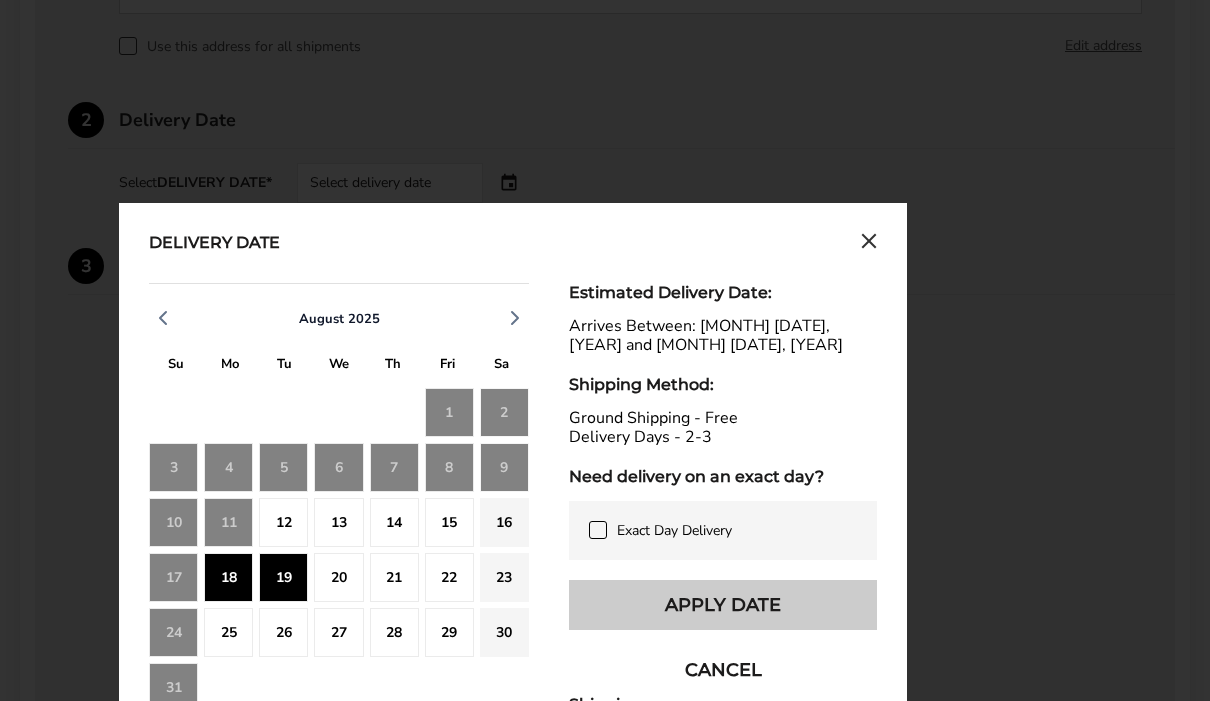 click on "Apply Date" at bounding box center [723, 605] 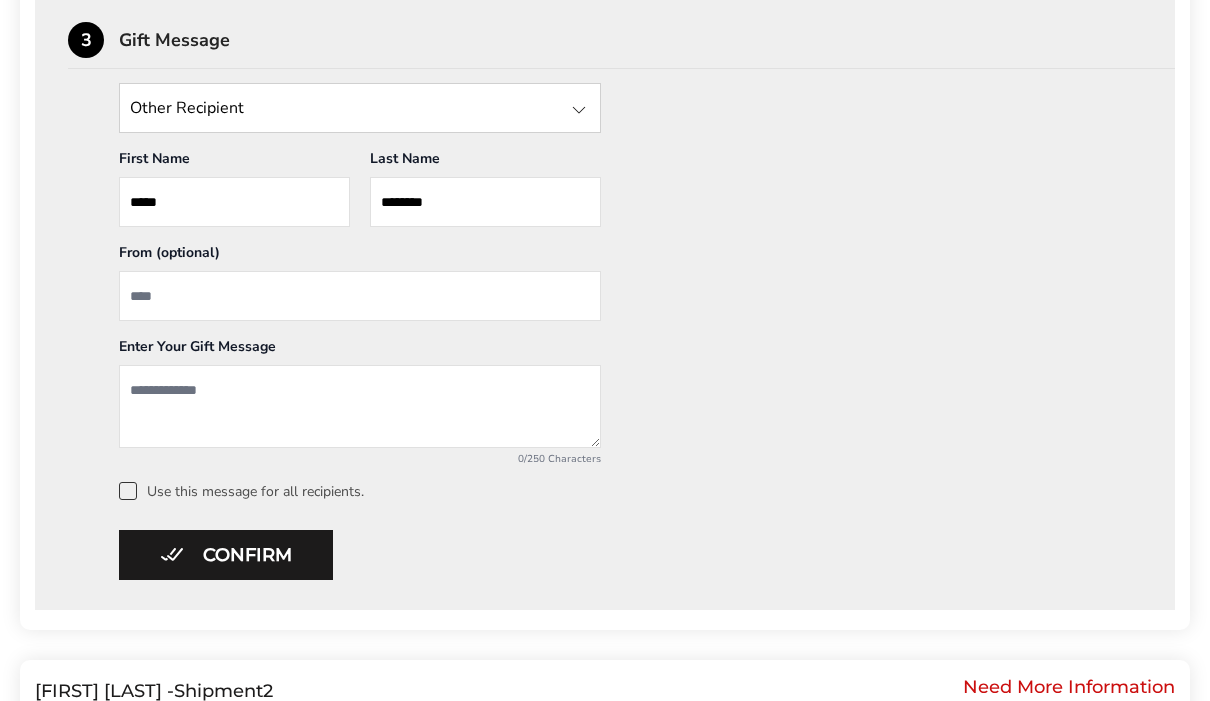scroll, scrollTop: 980, scrollLeft: 0, axis: vertical 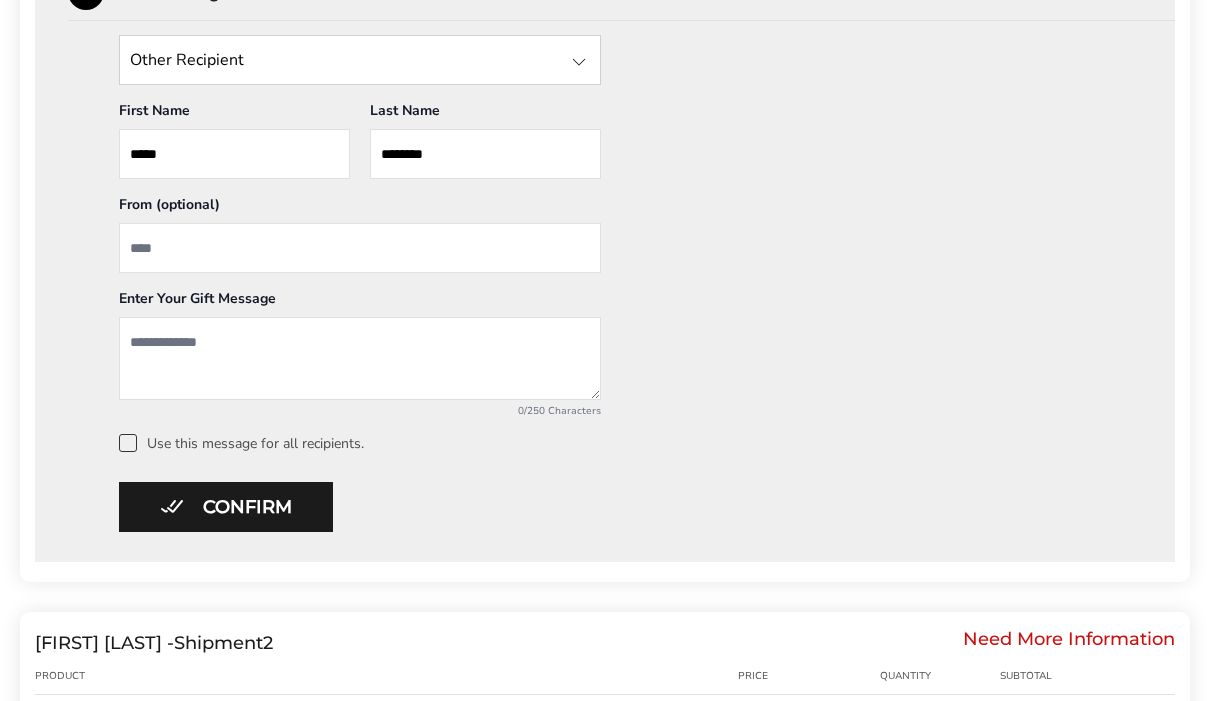 click at bounding box center (360, 358) 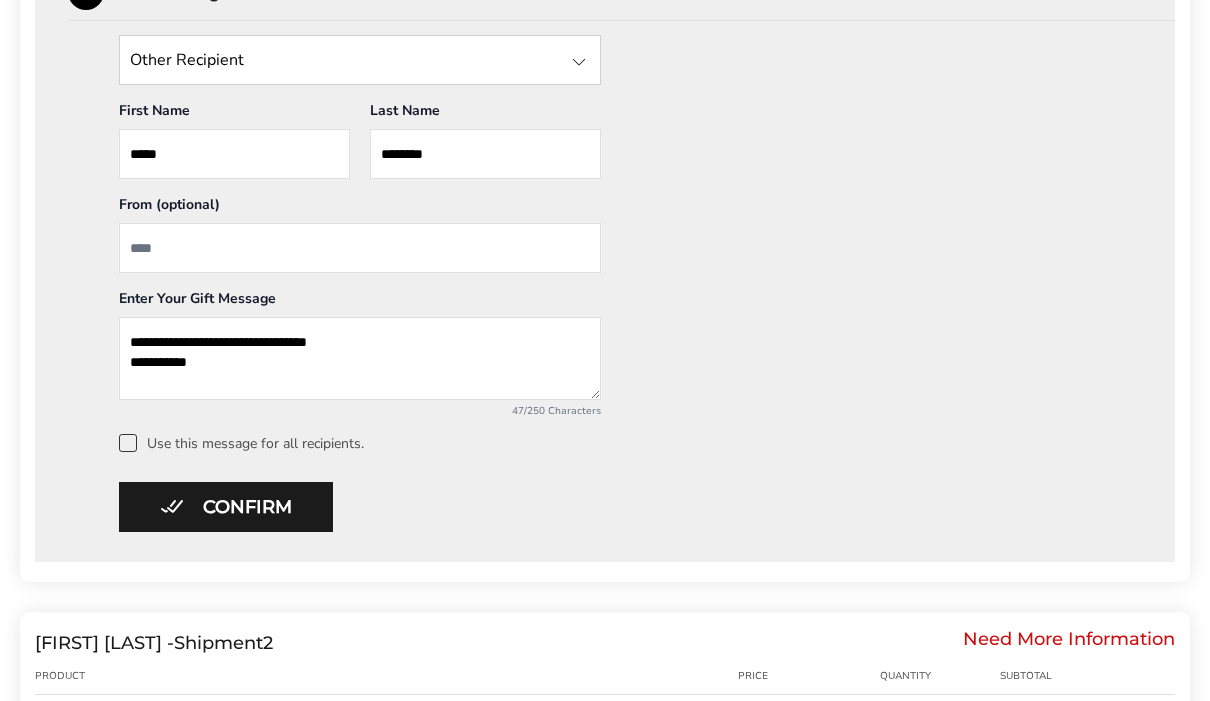 type on "**********" 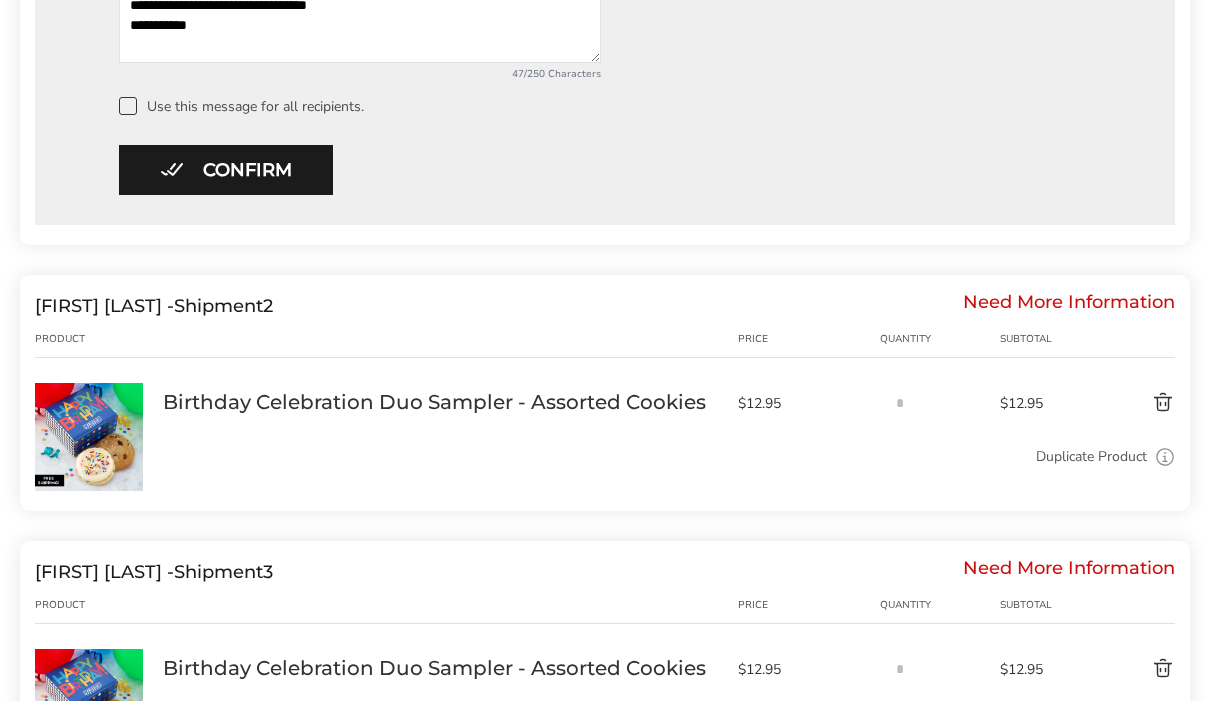 scroll, scrollTop: 1316, scrollLeft: 0, axis: vertical 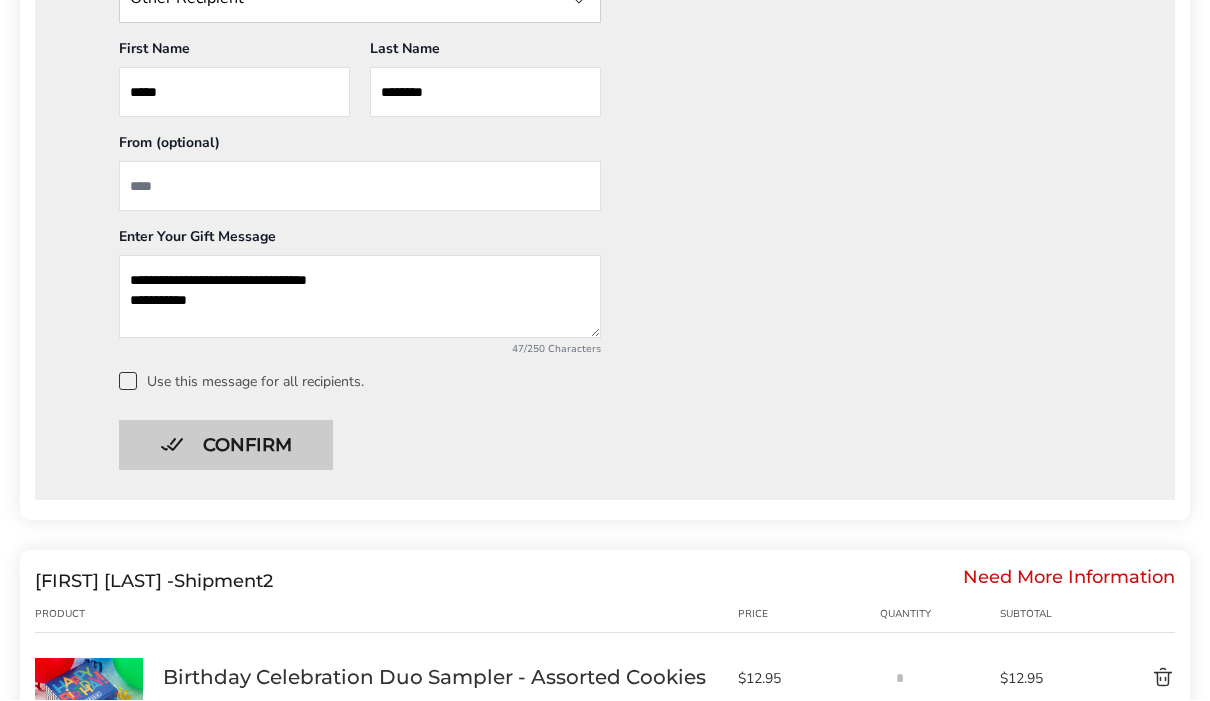 click on "Confirm" at bounding box center [226, 446] 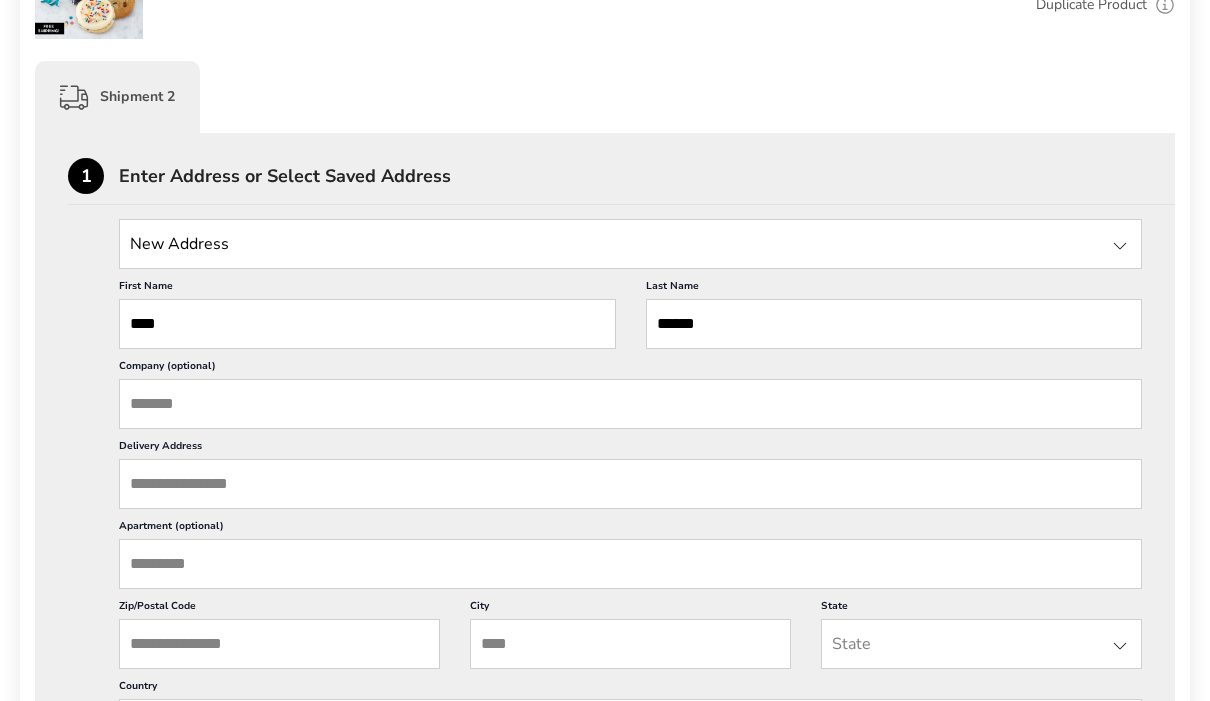 scroll, scrollTop: 854, scrollLeft: 0, axis: vertical 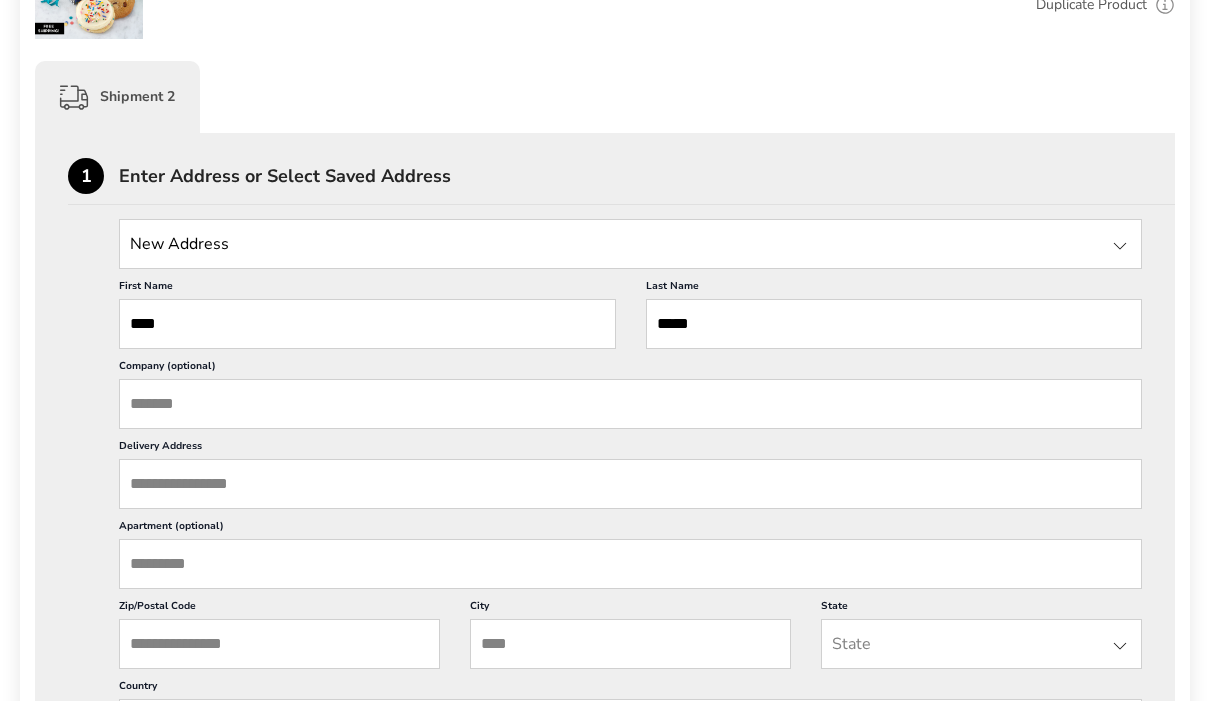 type on "*****" 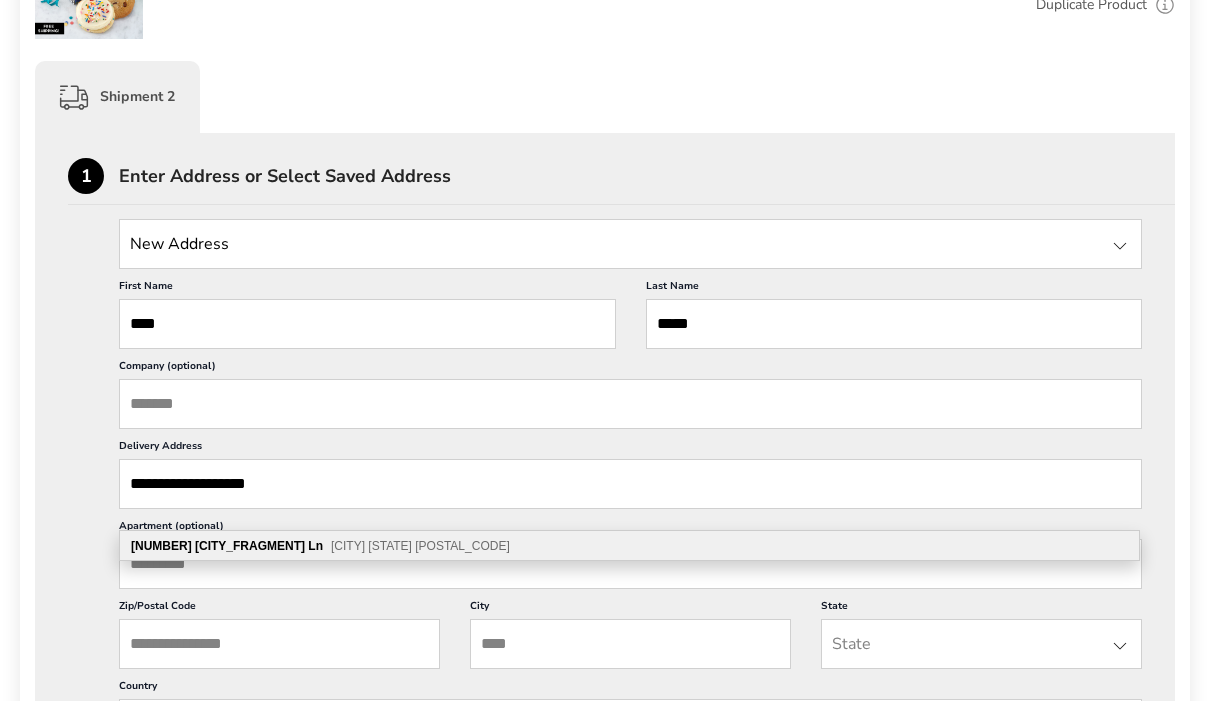 click on "[CITY] [STATE] [POSTAL_CODE]" at bounding box center [420, 546] 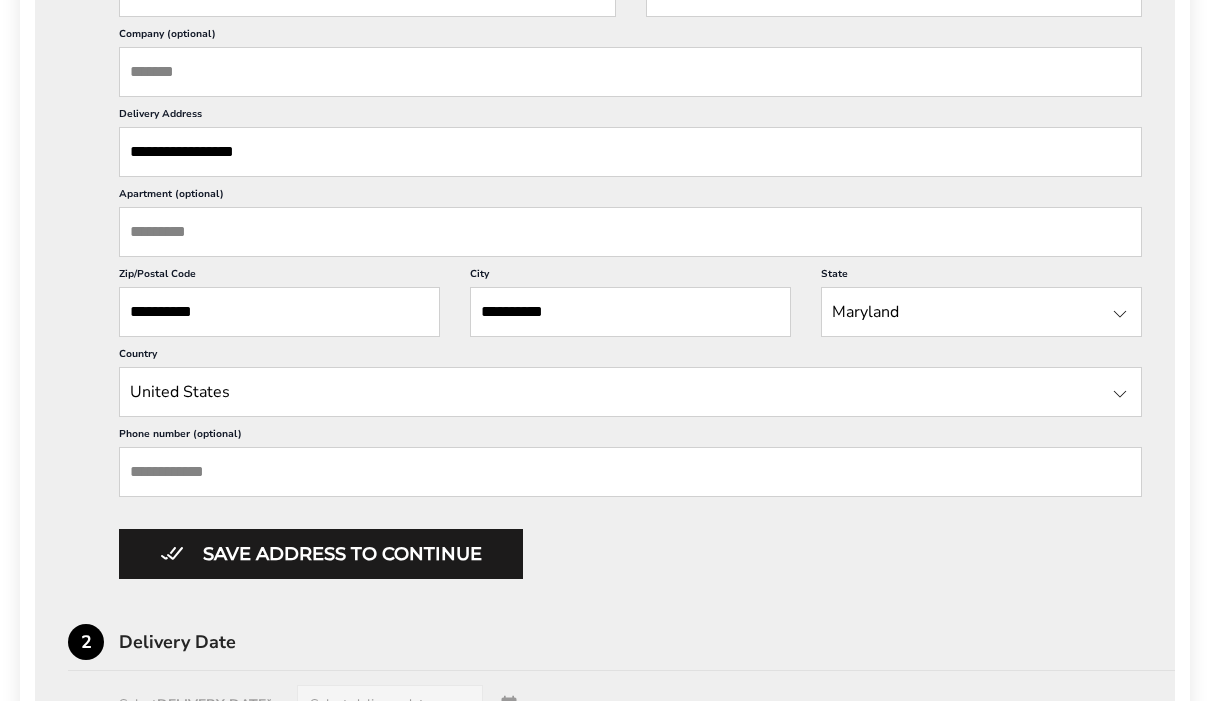 click on "Phone number (optional)" at bounding box center (630, 472) 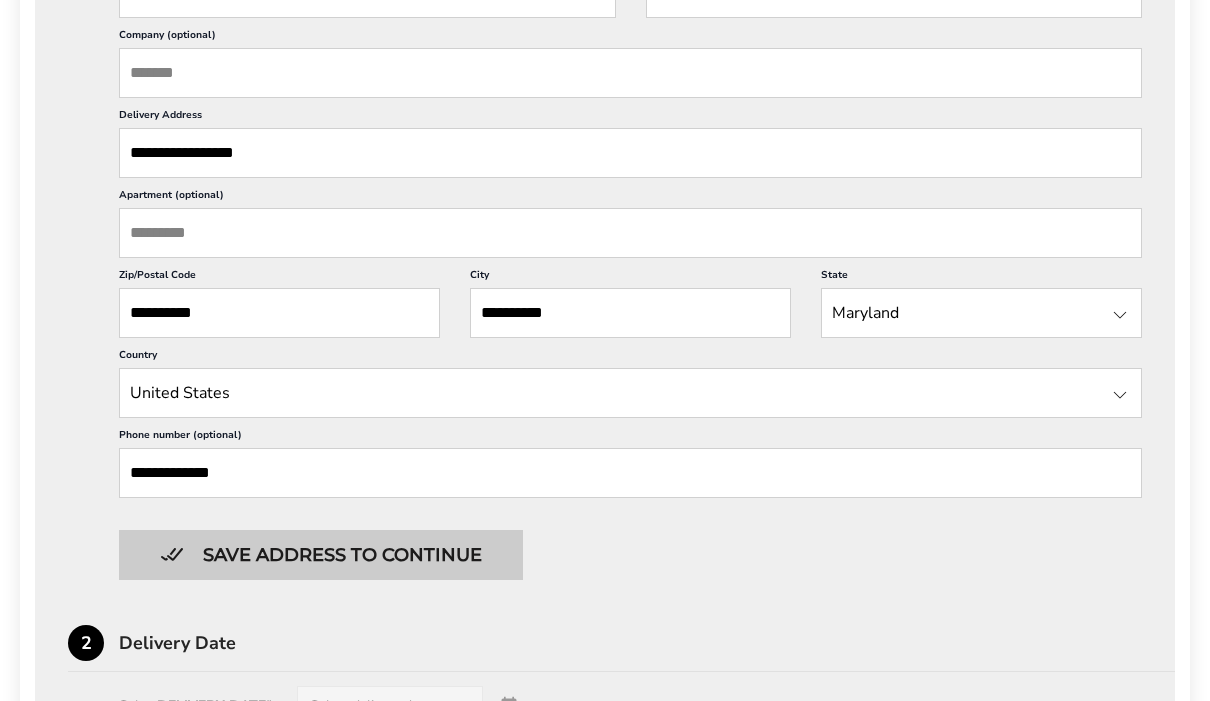 type on "**********" 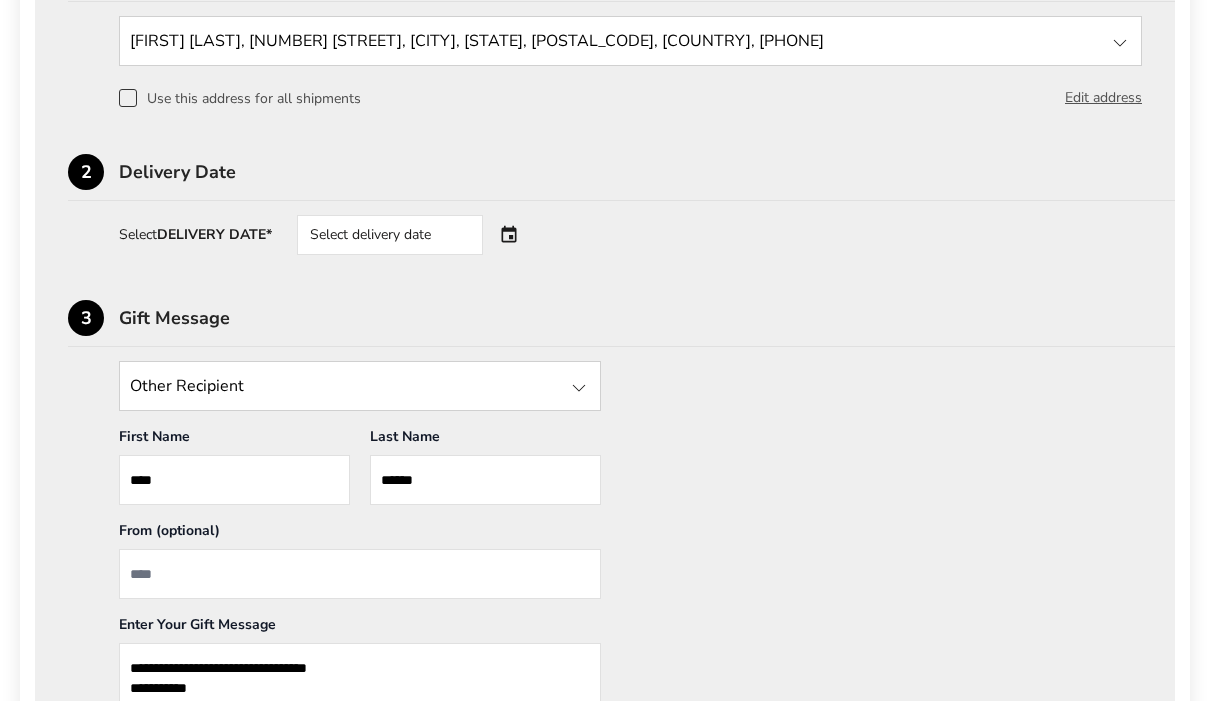 scroll, scrollTop: 1047, scrollLeft: 0, axis: vertical 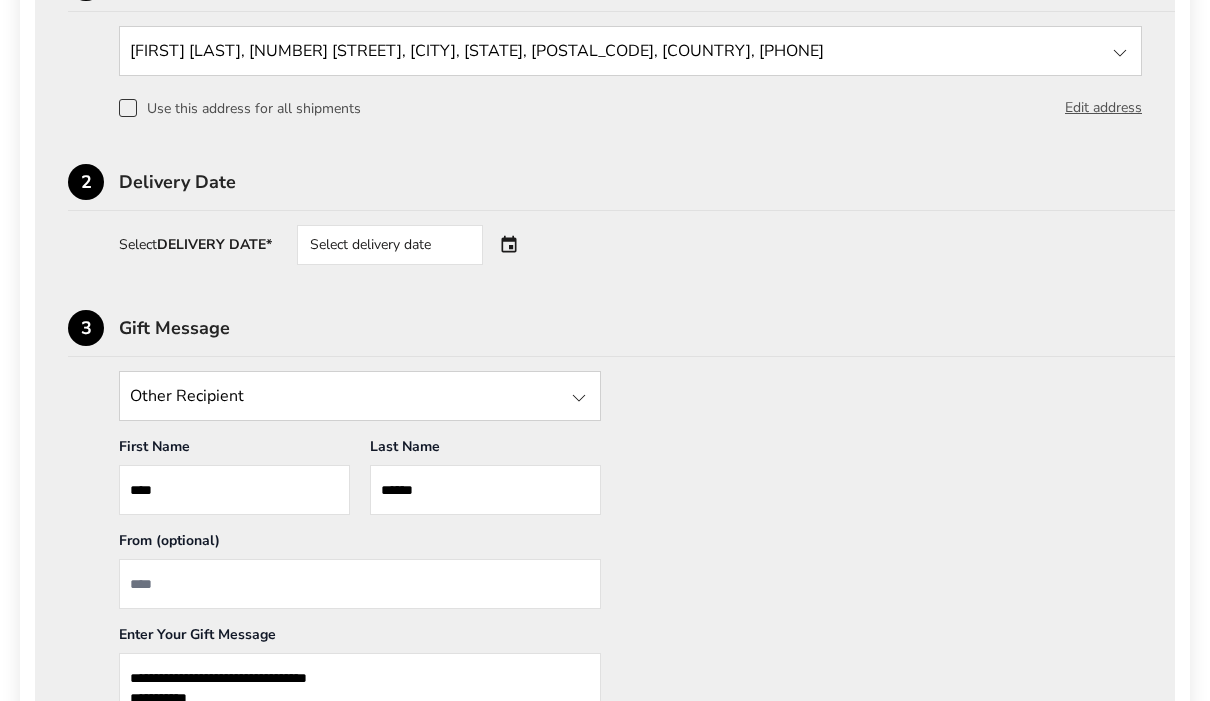 click on "Select delivery date" at bounding box center (418, 245) 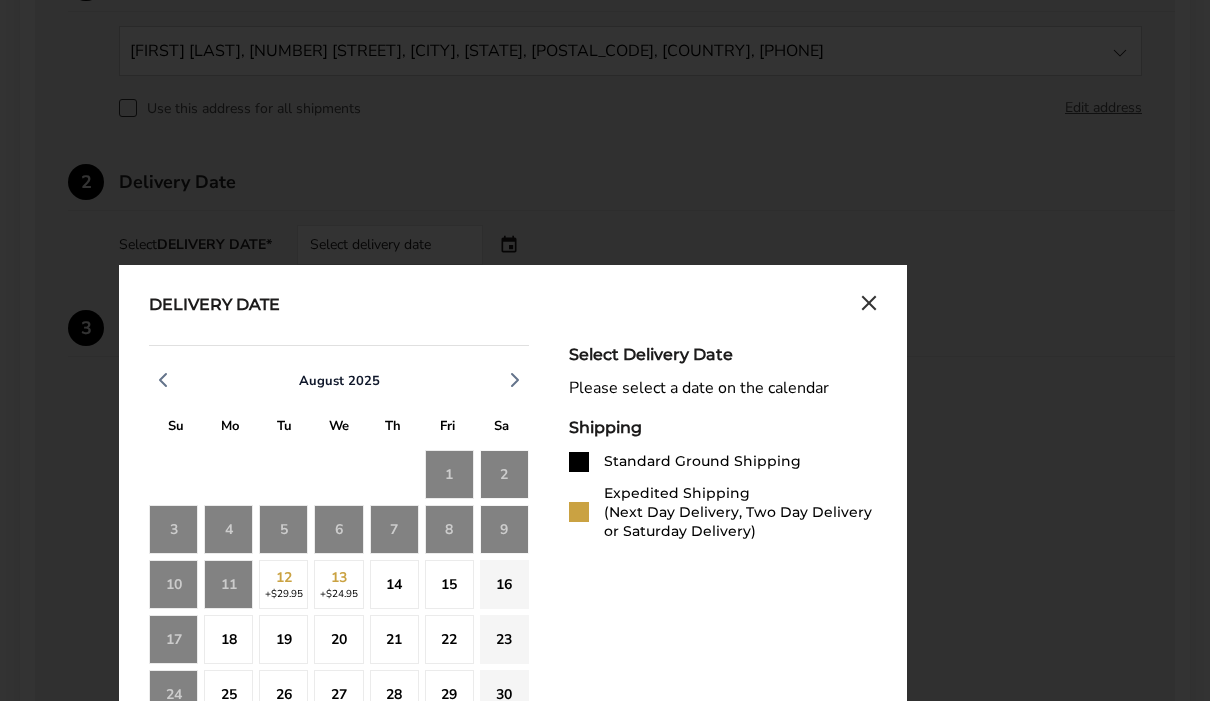 click on "21" 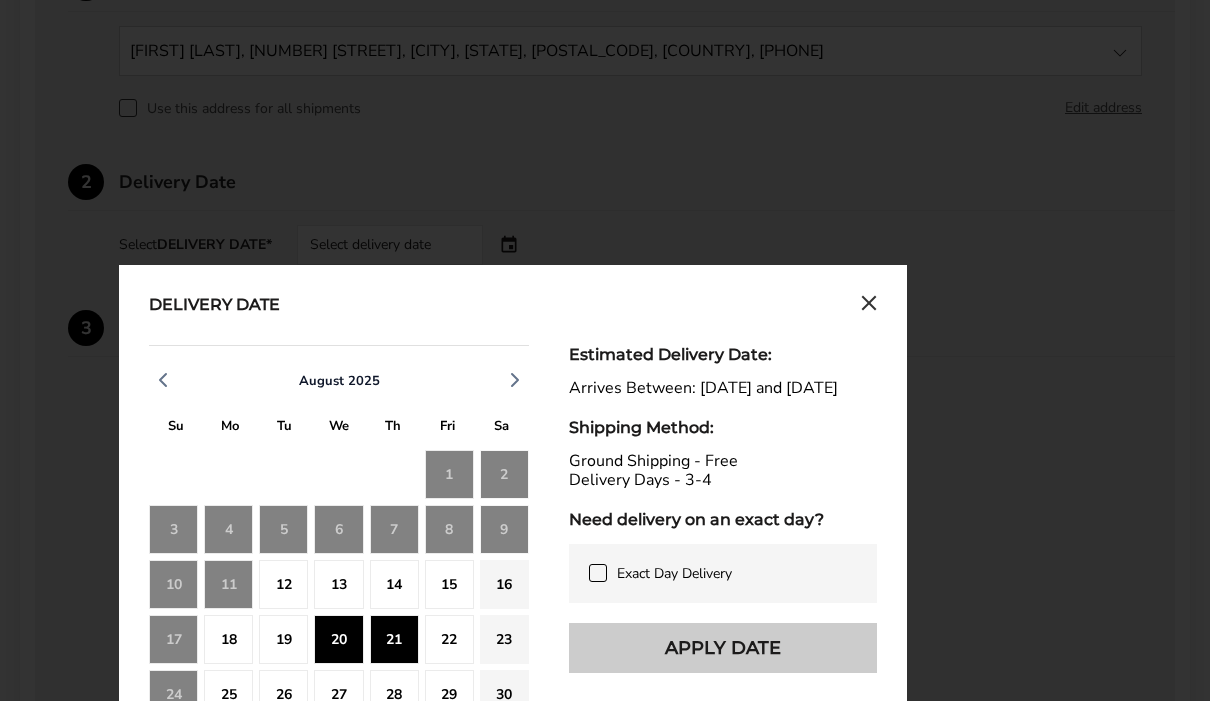 click on "Apply Date" at bounding box center (723, 648) 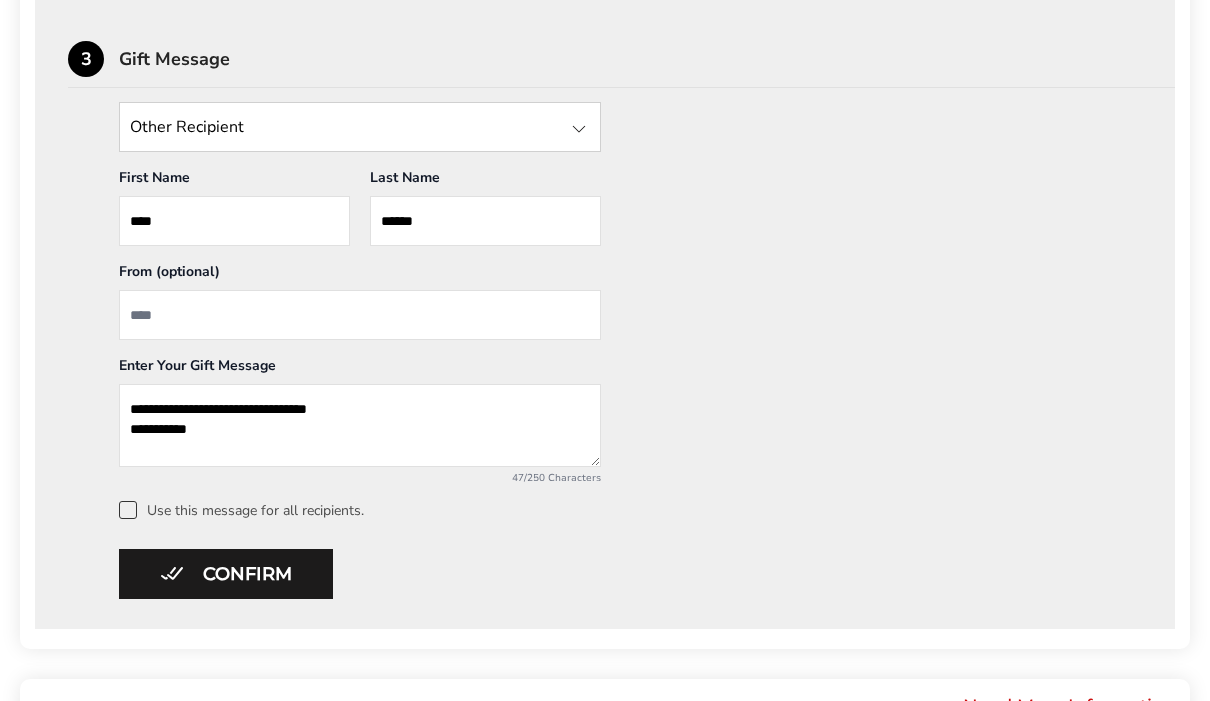 scroll, scrollTop: 1318, scrollLeft: 0, axis: vertical 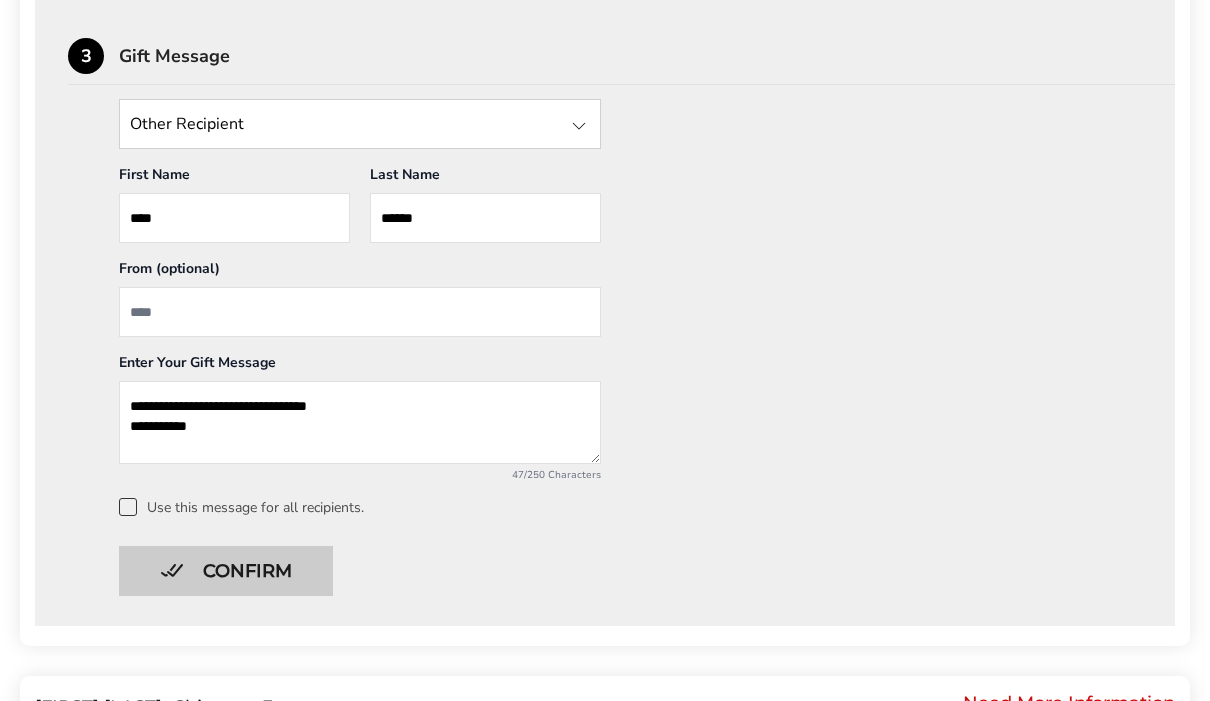 click on "Confirm" at bounding box center [226, 572] 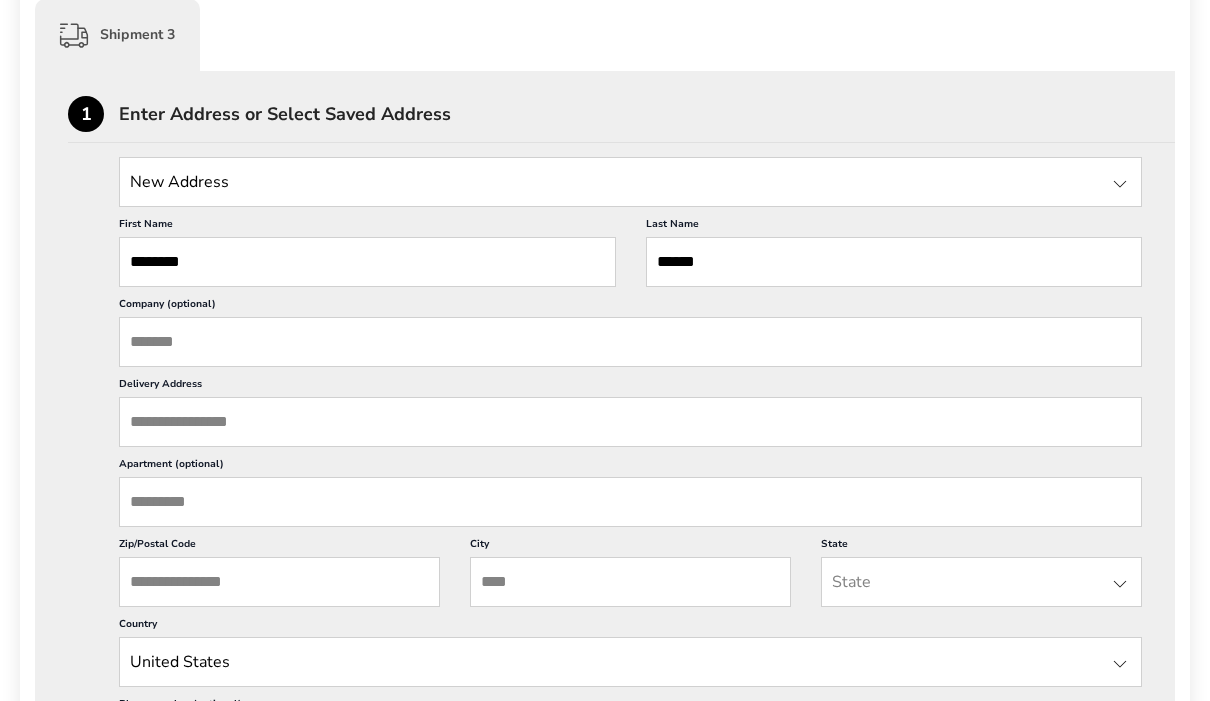 scroll, scrollTop: 1319, scrollLeft: 0, axis: vertical 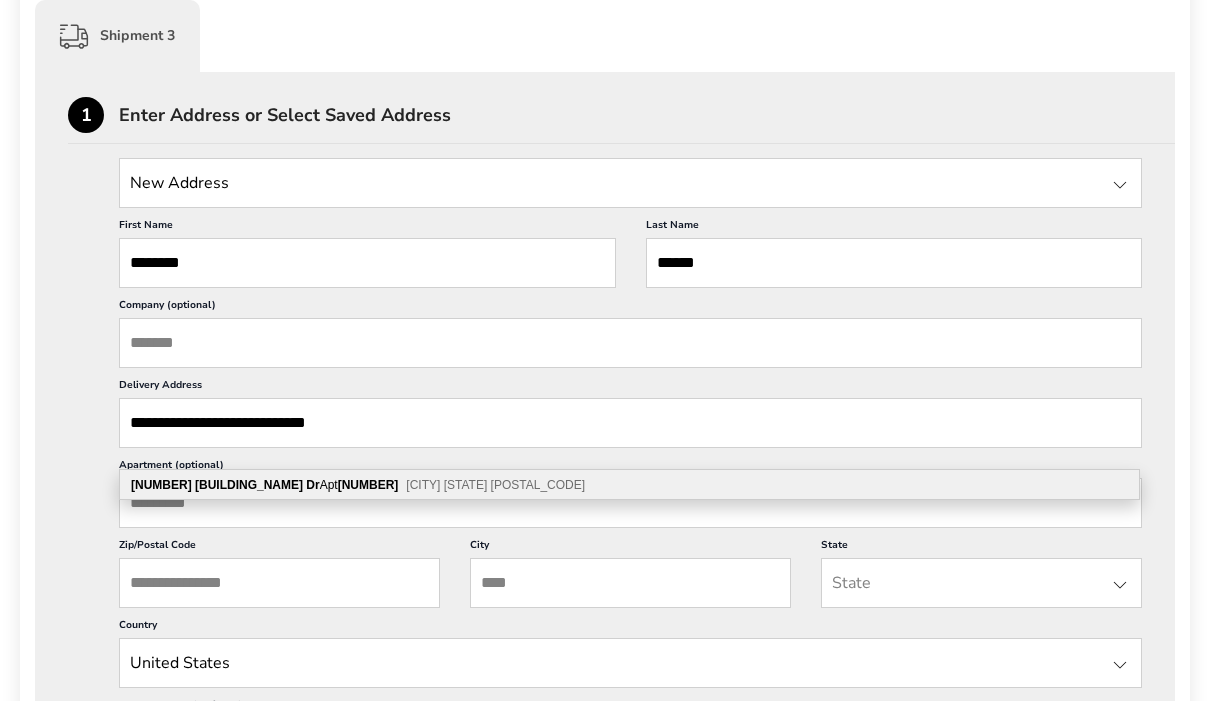click on "[CITY] [STATE] [POSTAL_CODE]" at bounding box center (495, 485) 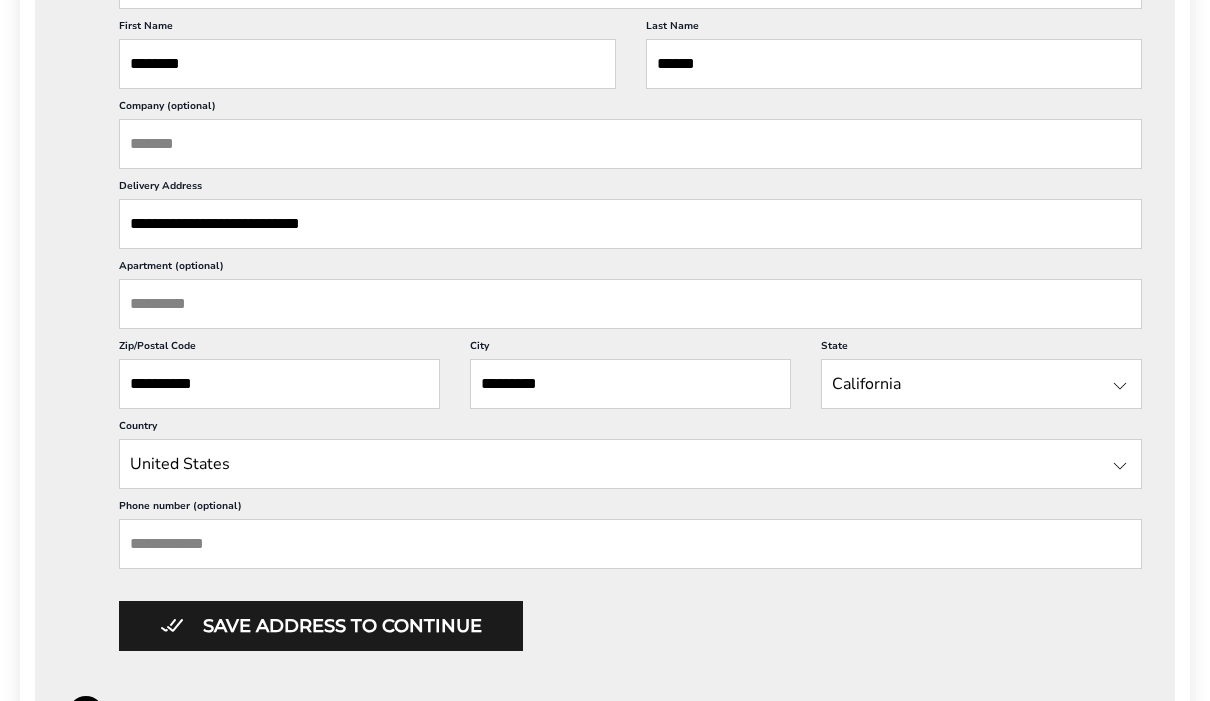 scroll, scrollTop: 1538, scrollLeft: 0, axis: vertical 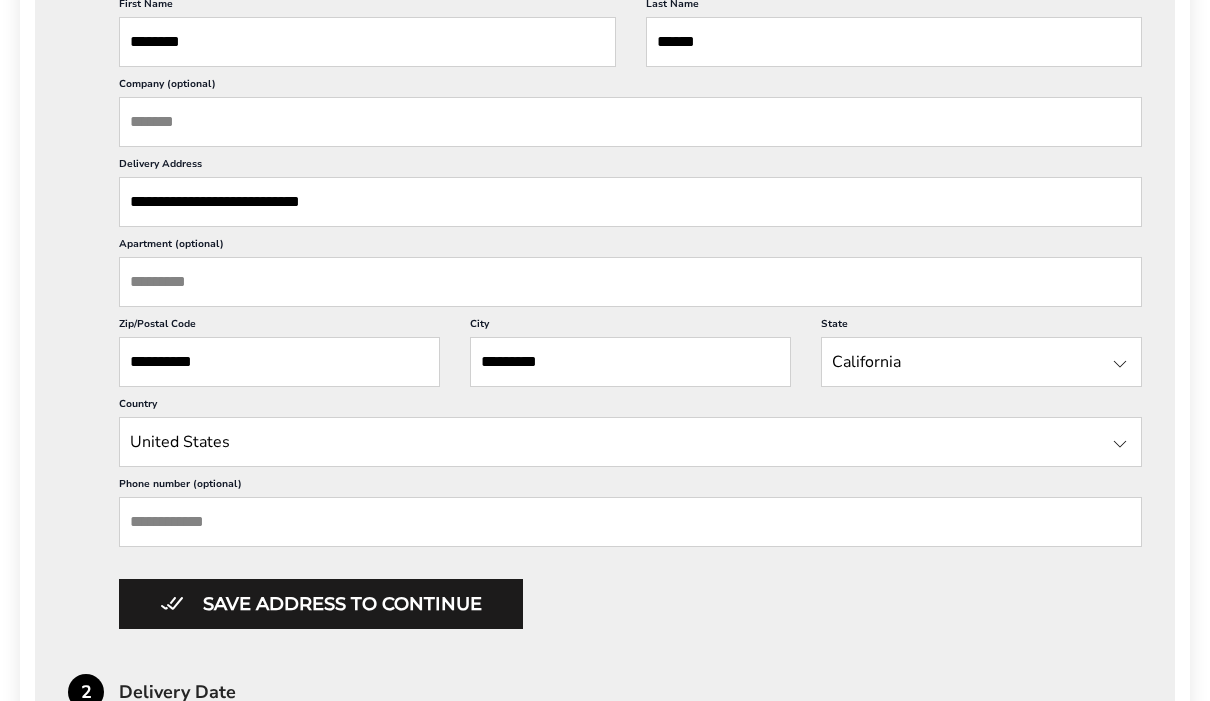 click on "Phone number (optional)" at bounding box center (630, 523) 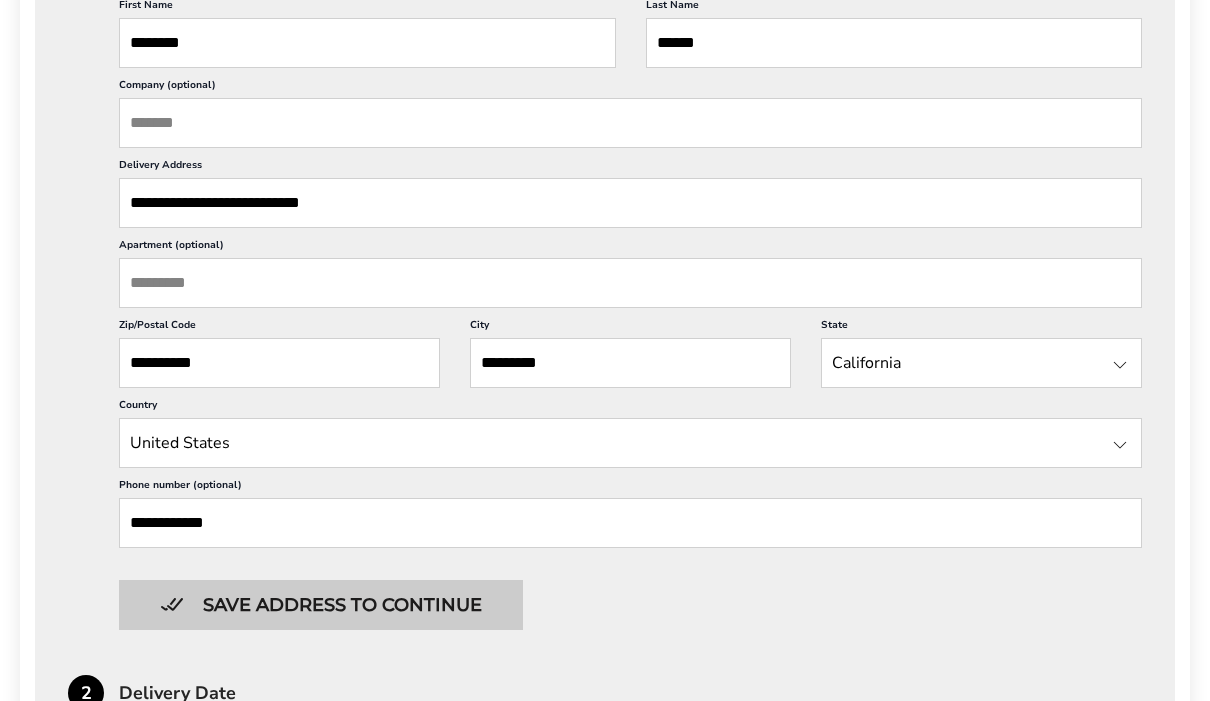 type on "**********" 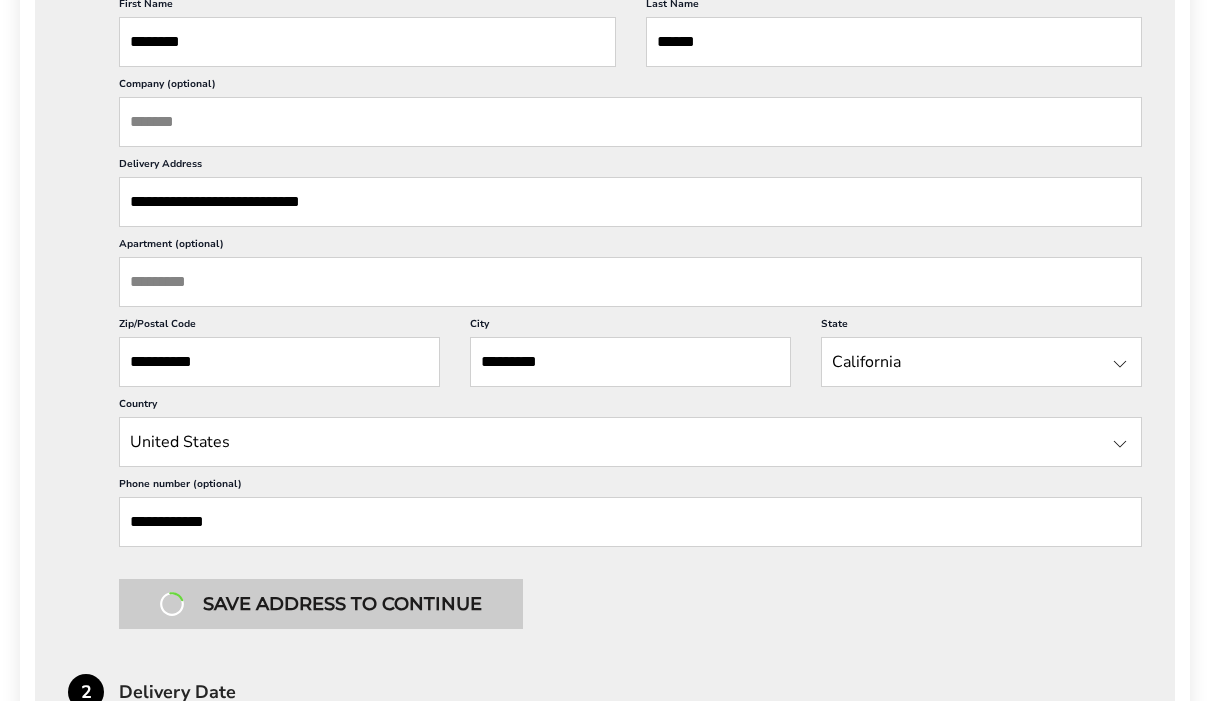 scroll, scrollTop: 1539, scrollLeft: 0, axis: vertical 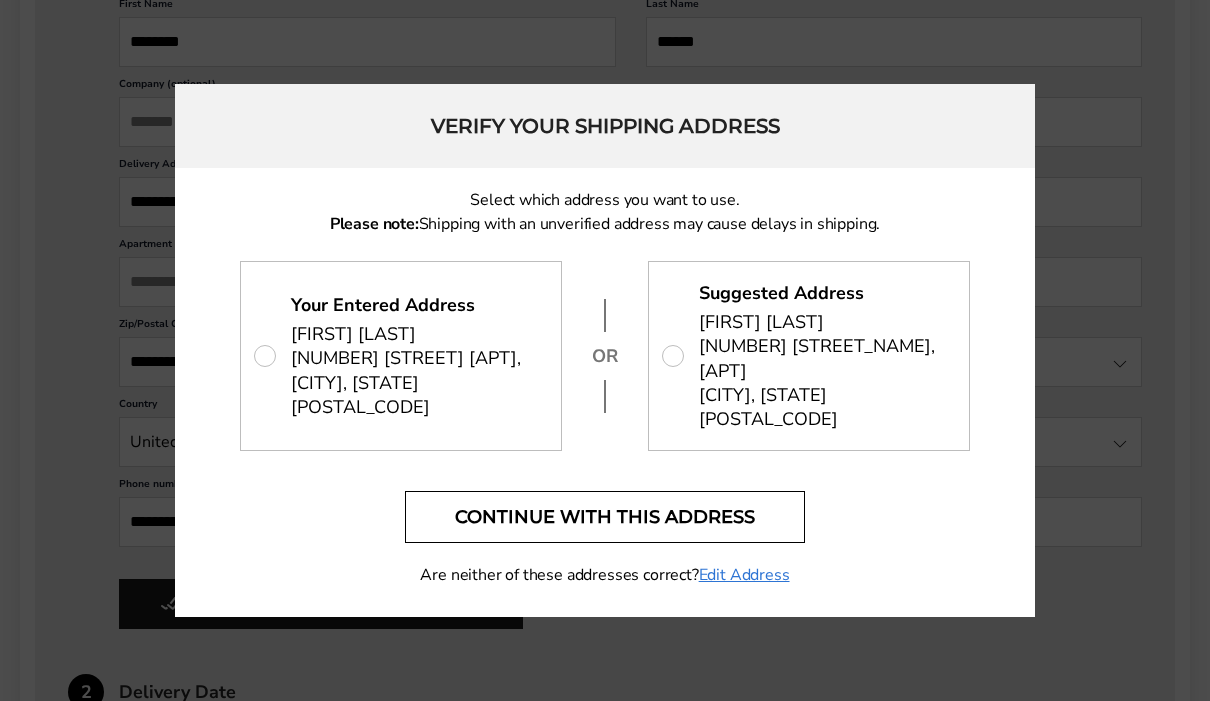 click on "Continue with this address" at bounding box center [605, 517] 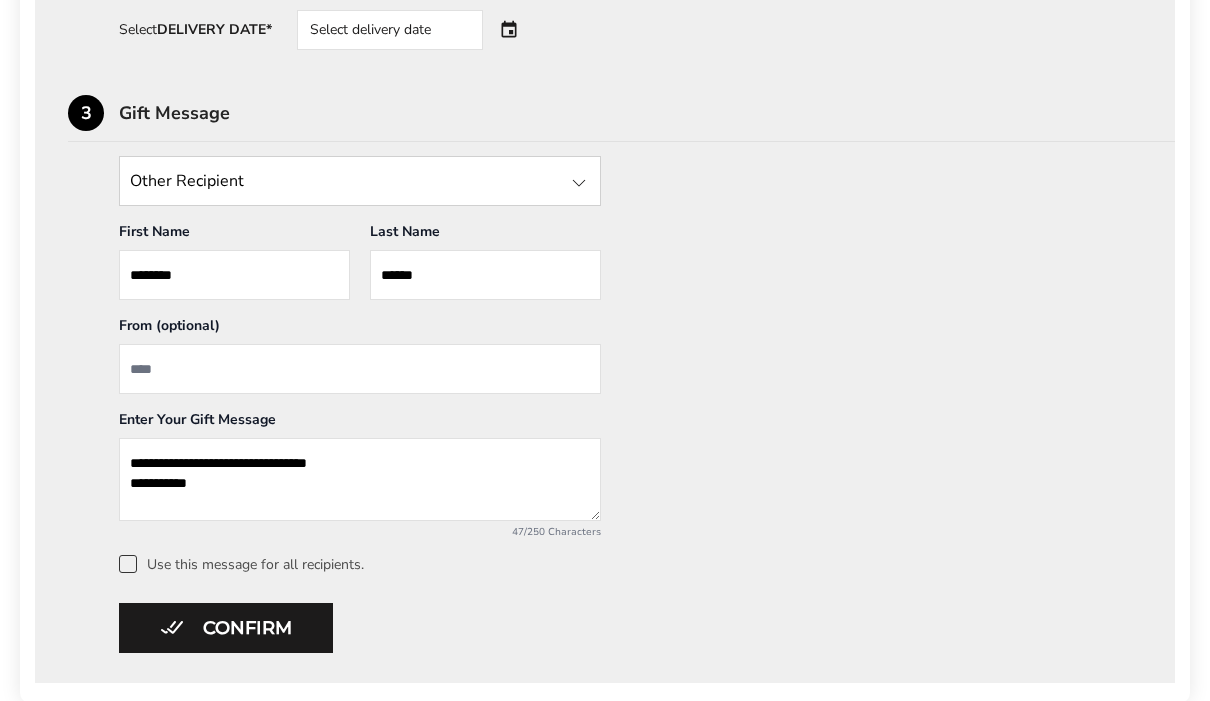 scroll, scrollTop: 1665, scrollLeft: 0, axis: vertical 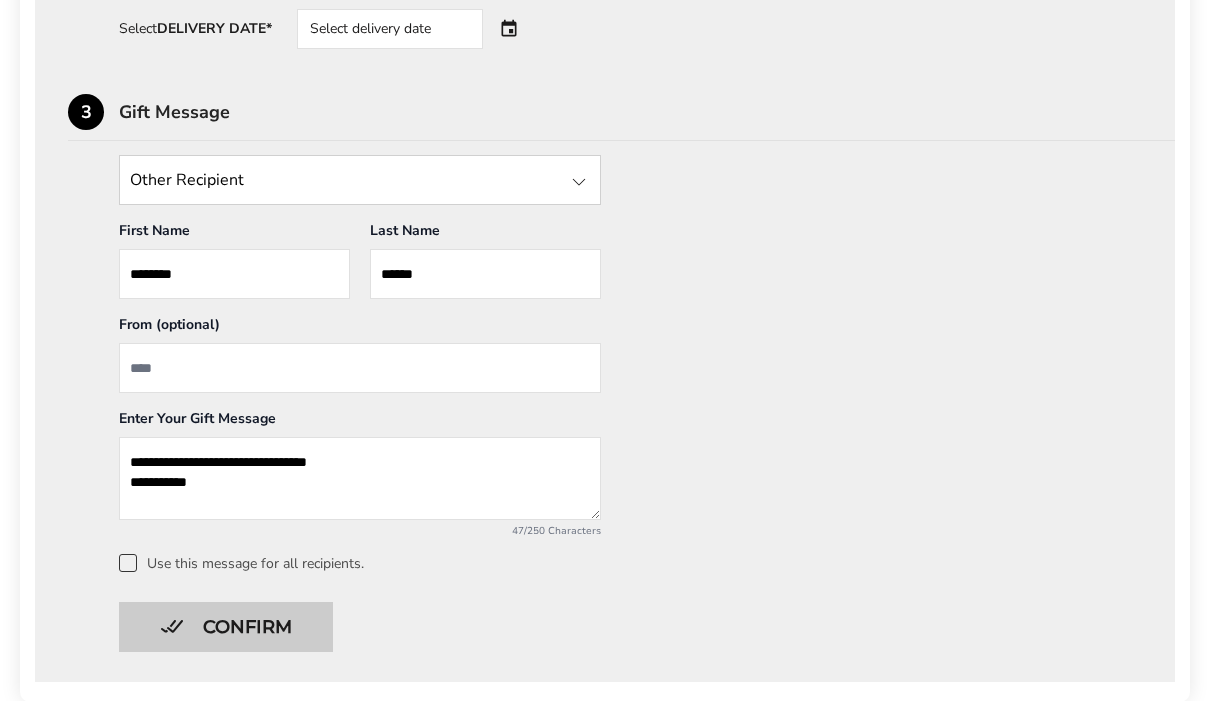 click on "Confirm" at bounding box center [226, 628] 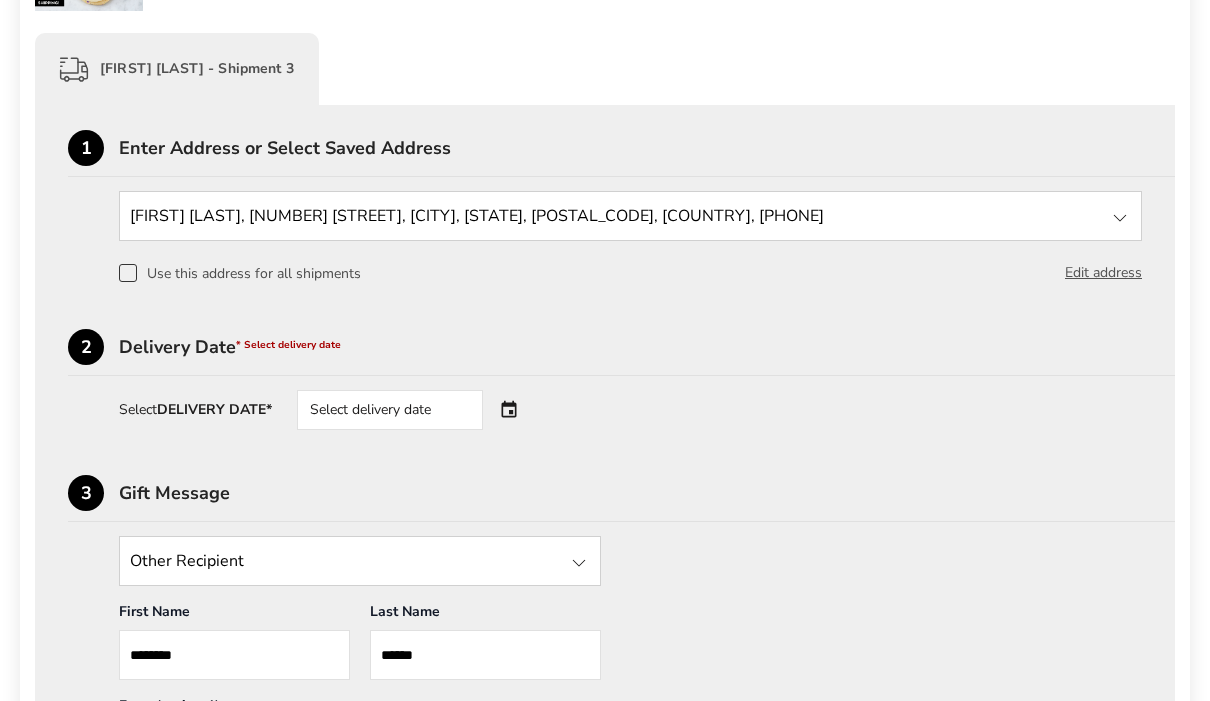 scroll, scrollTop: 1291, scrollLeft: 0, axis: vertical 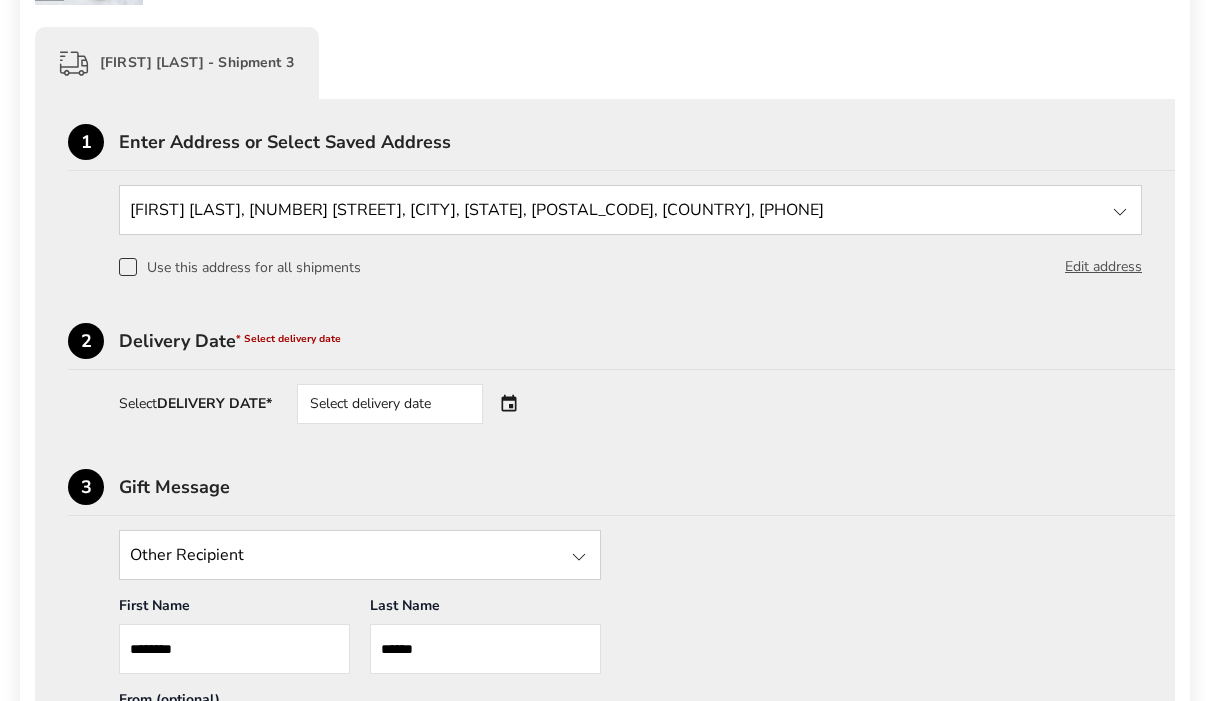 click on "Select delivery date" at bounding box center [418, 404] 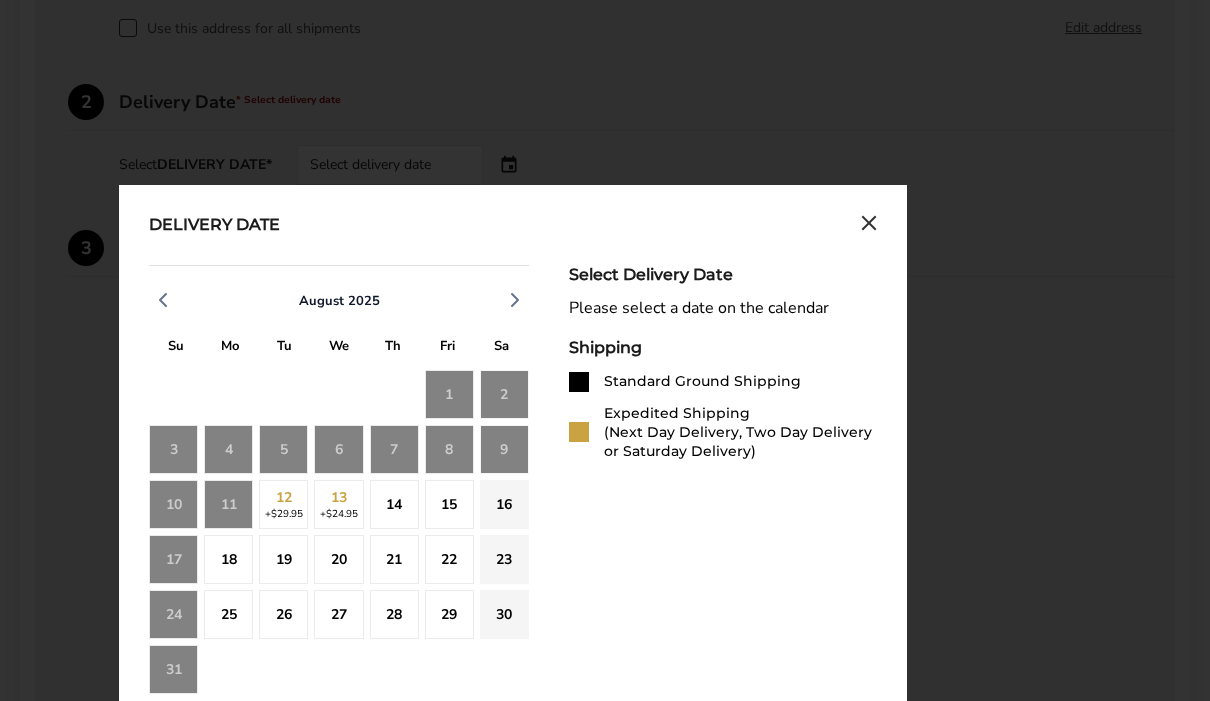 scroll, scrollTop: 1542, scrollLeft: 0, axis: vertical 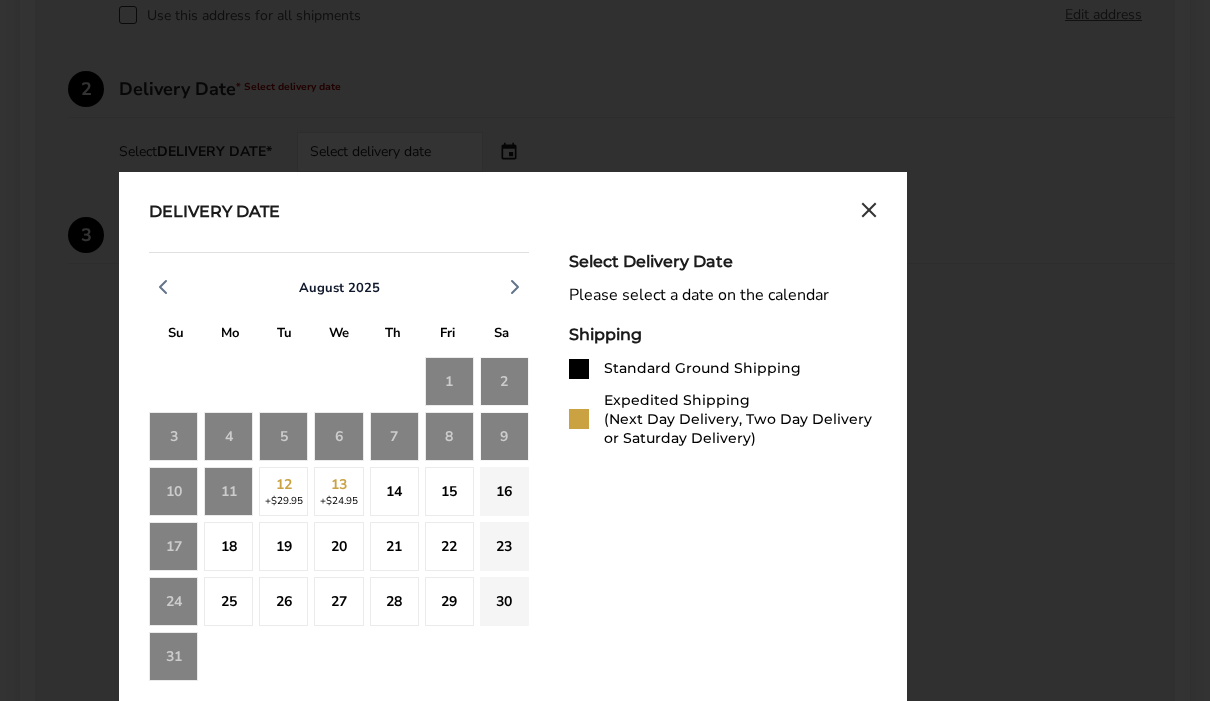 click on "21" 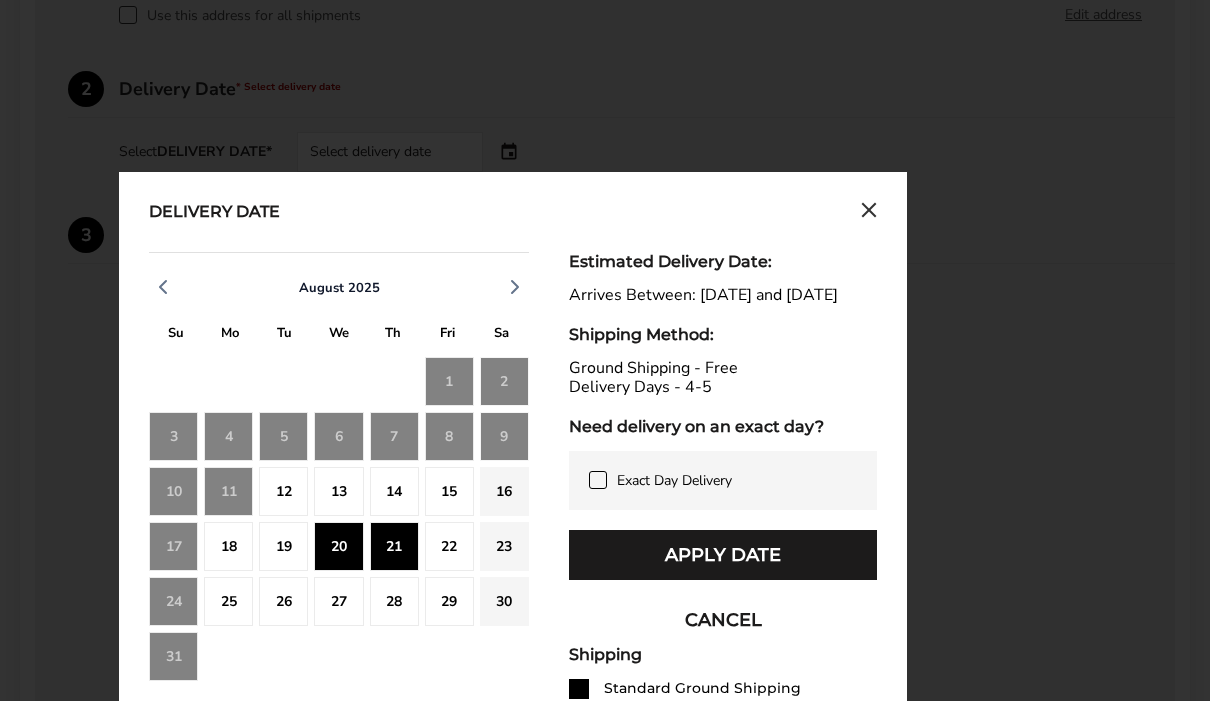 scroll, scrollTop: 1543, scrollLeft: 0, axis: vertical 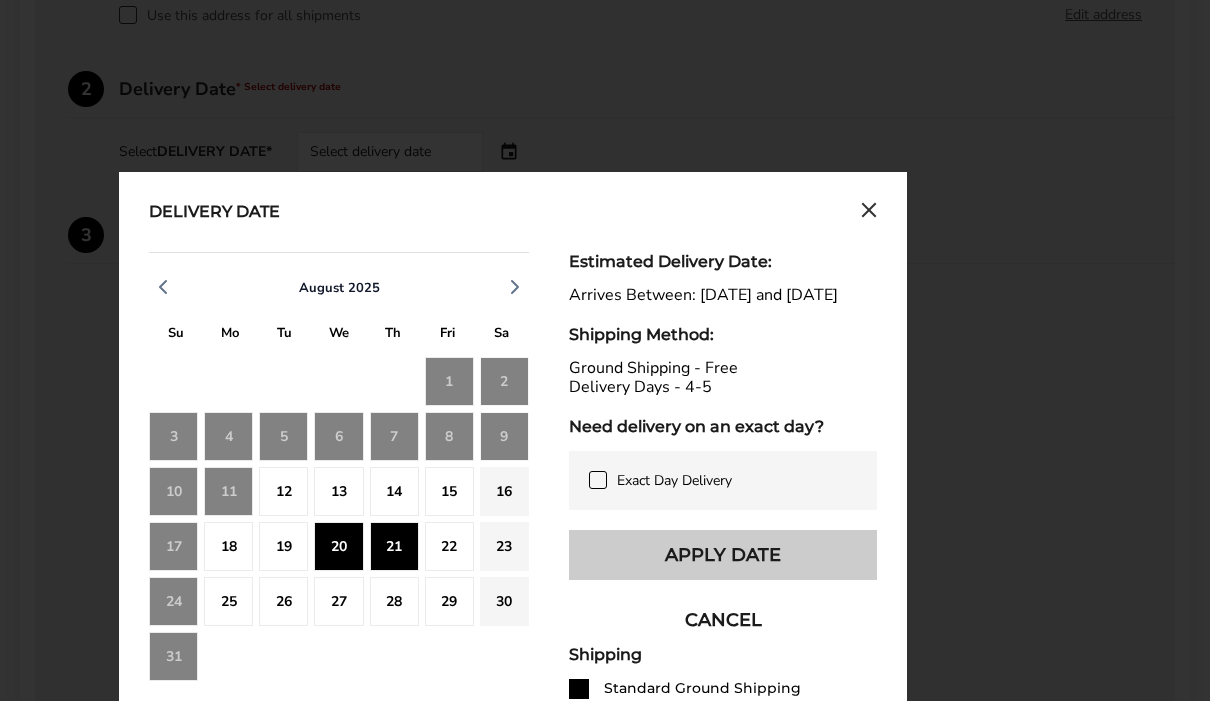 click on "Apply Date" at bounding box center [723, 555] 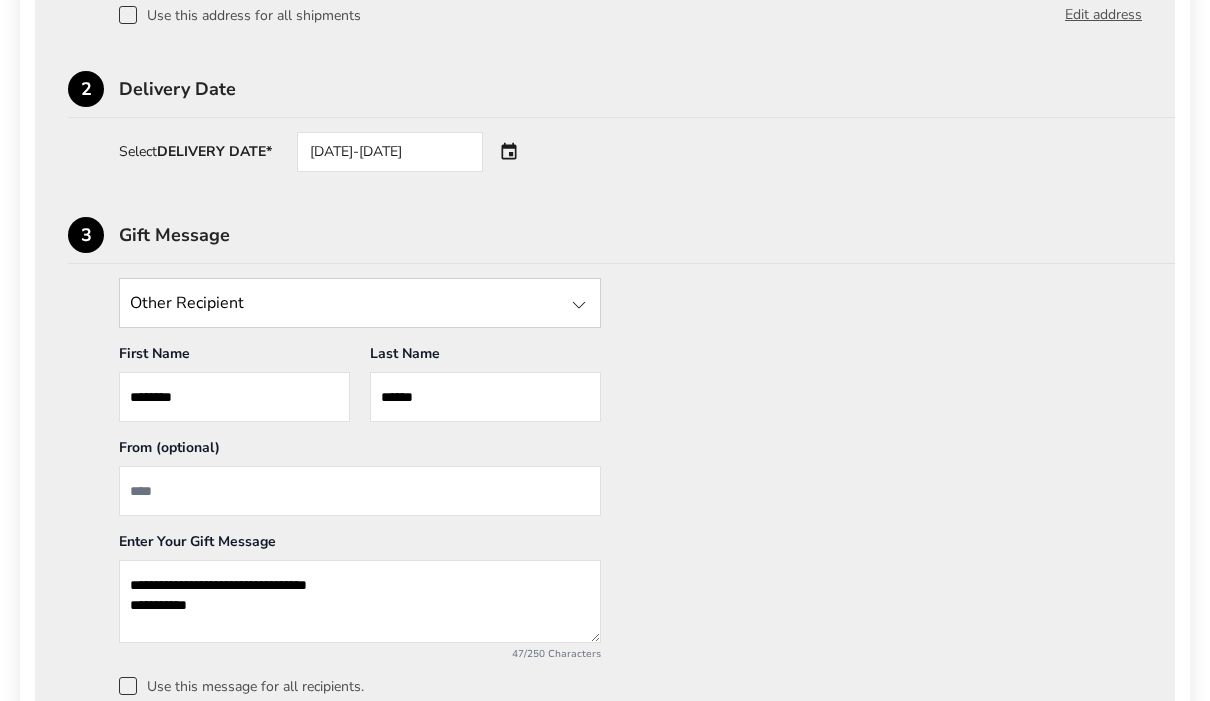 click on "[DATE]-[DATE]" at bounding box center [418, 152] 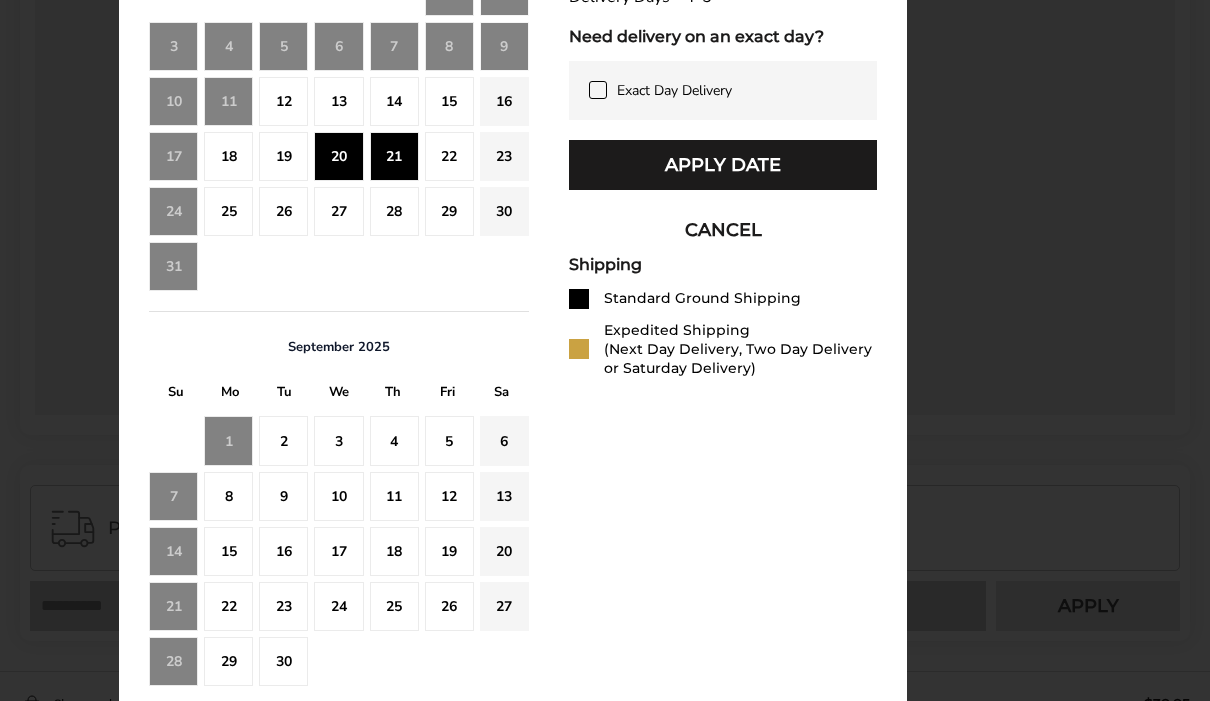 scroll, scrollTop: 1933, scrollLeft: 0, axis: vertical 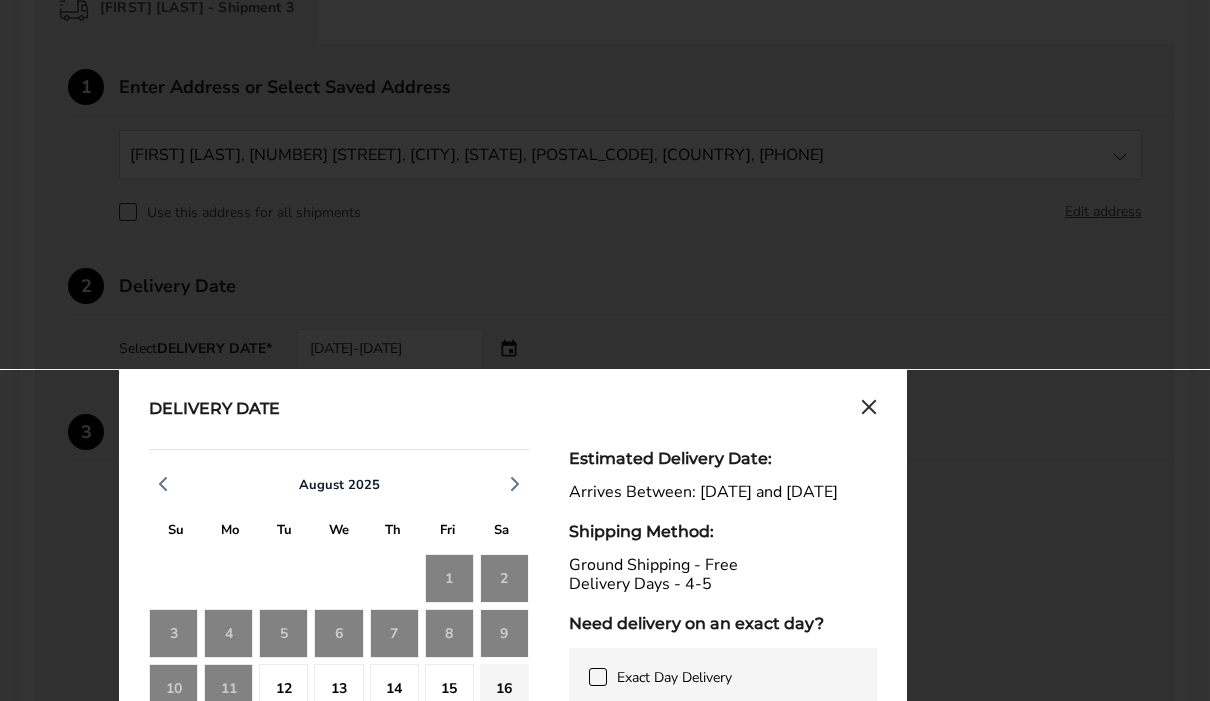 click at bounding box center [869, 411] 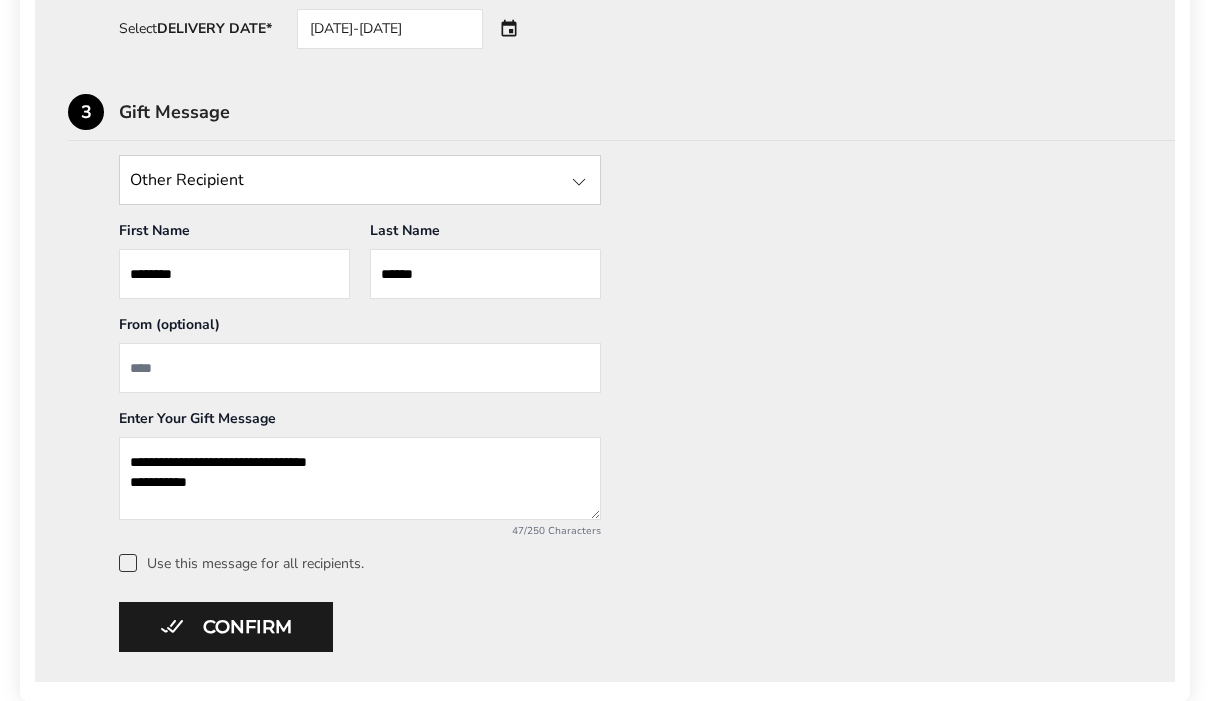 scroll, scrollTop: 1674, scrollLeft: 0, axis: vertical 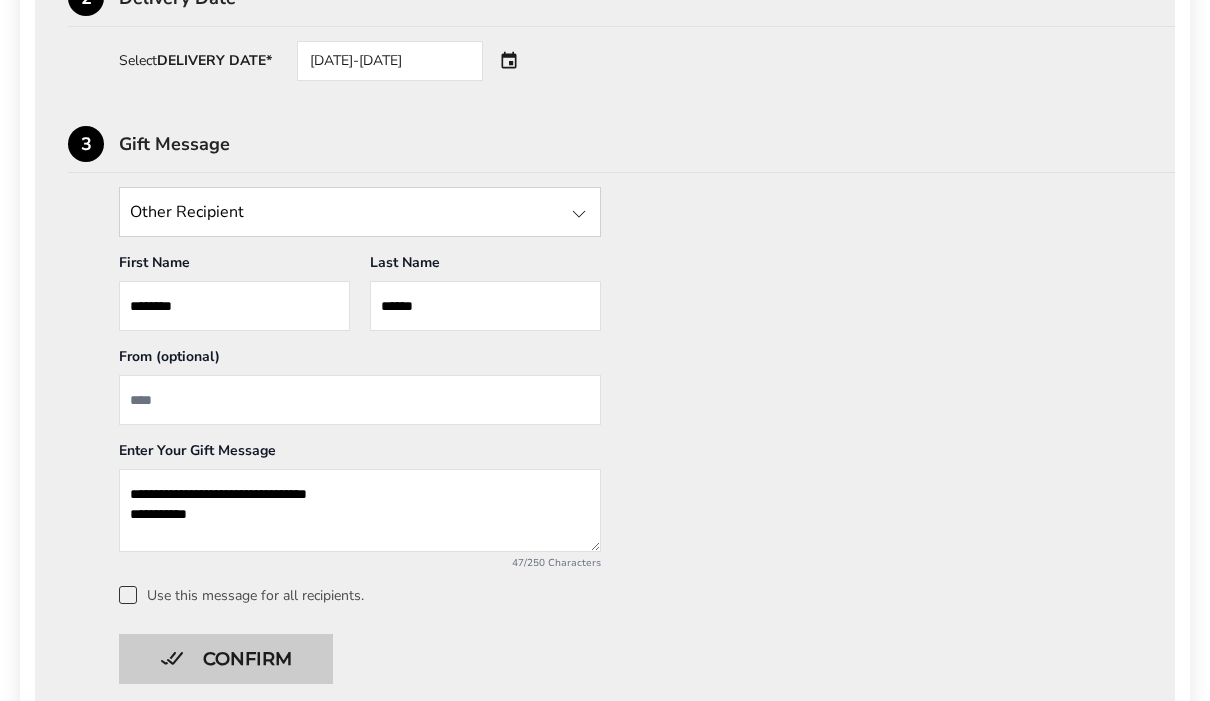 click on "Confirm" at bounding box center [226, 659] 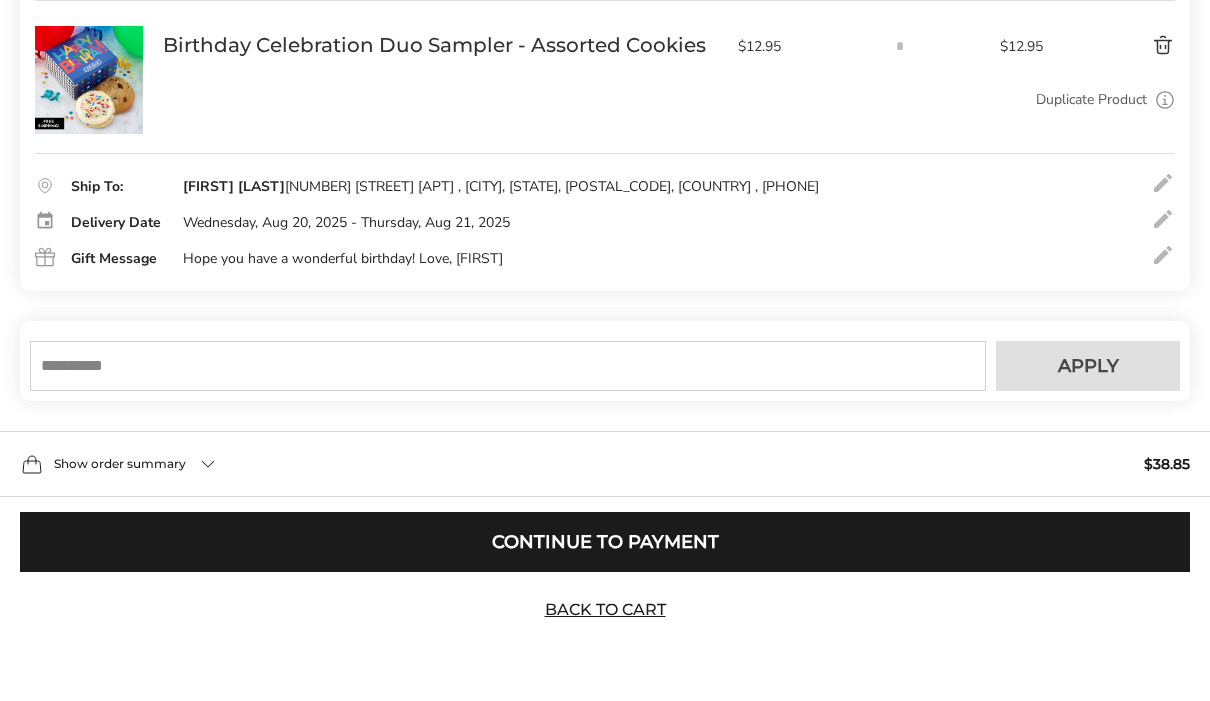 scroll, scrollTop: 1078, scrollLeft: 0, axis: vertical 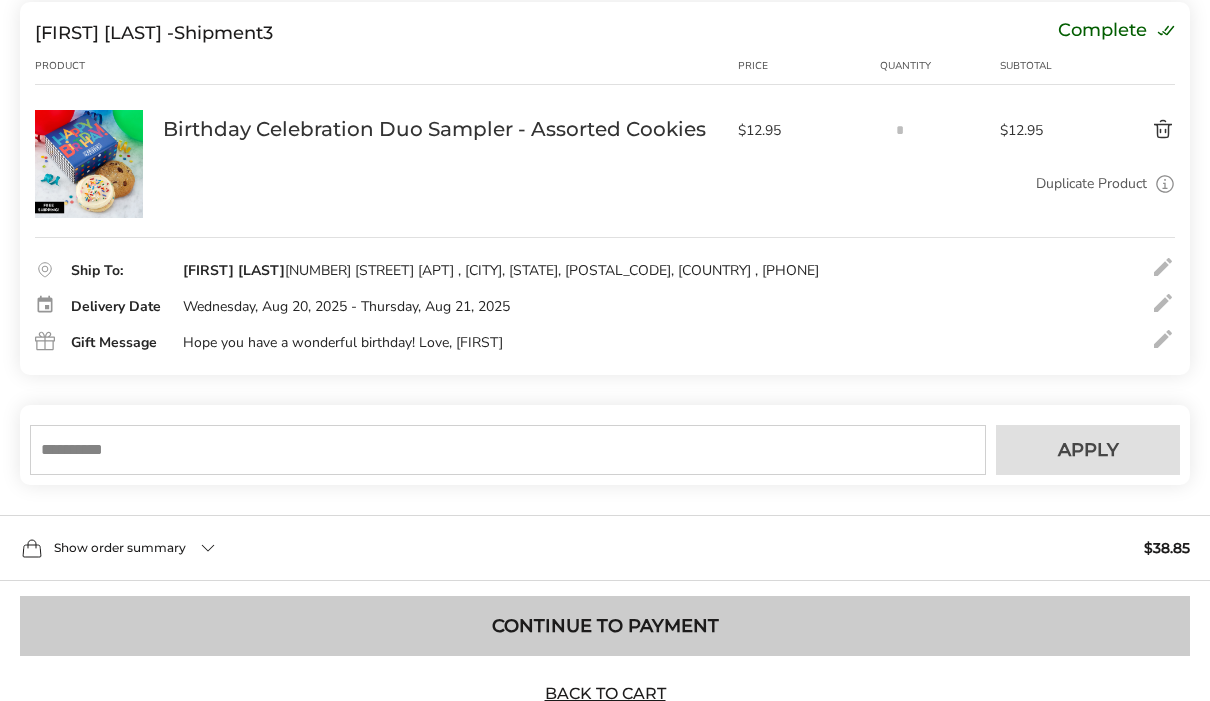 click on "Continue to Payment" at bounding box center (605, 626) 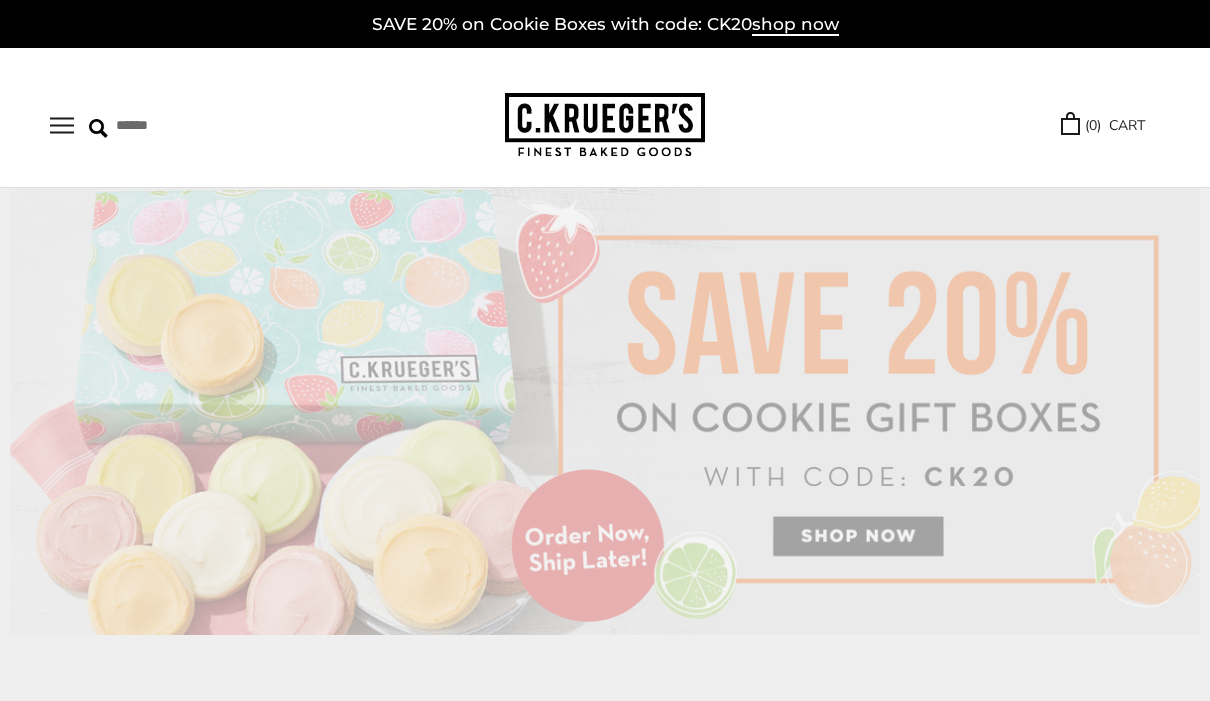 scroll, scrollTop: 0, scrollLeft: 0, axis: both 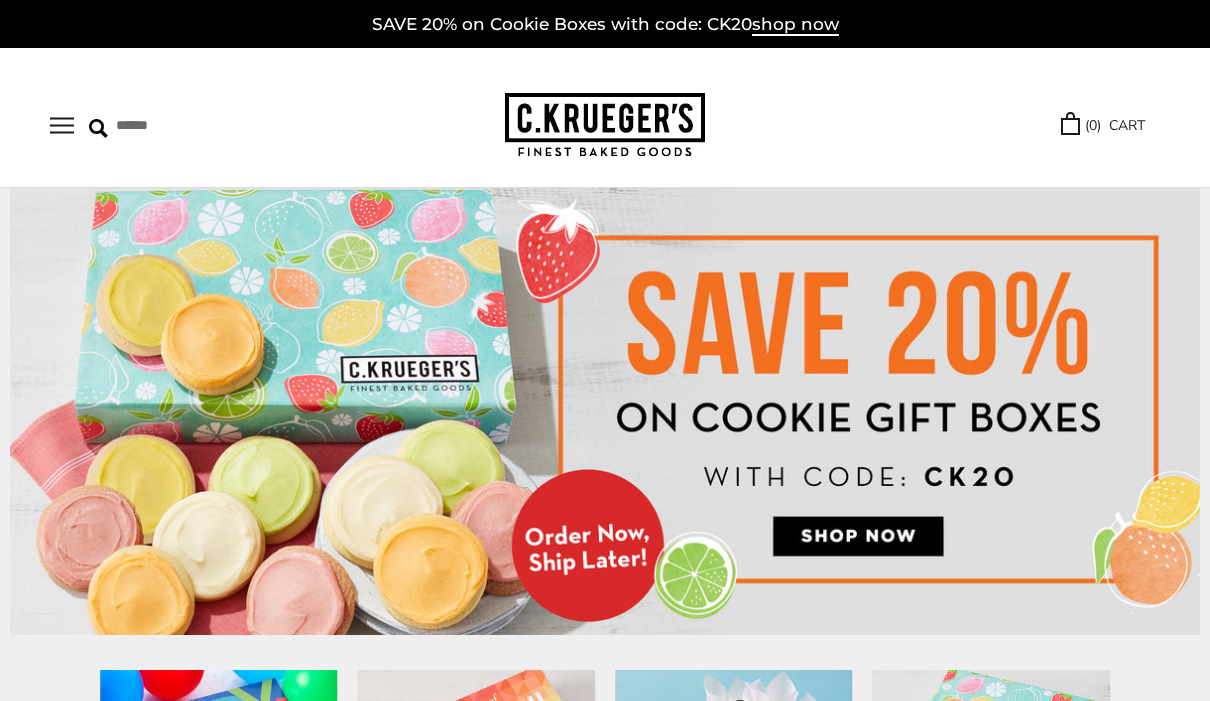click at bounding box center [62, 125] 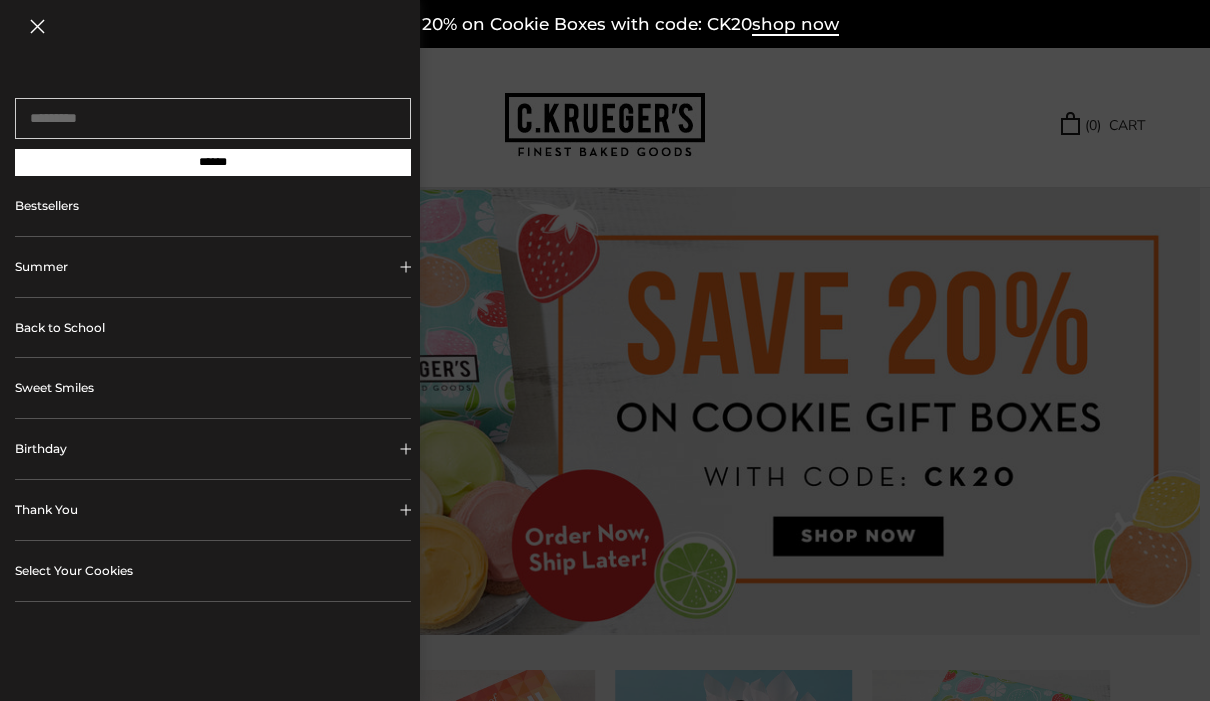click on "Birthday" at bounding box center [213, 449] 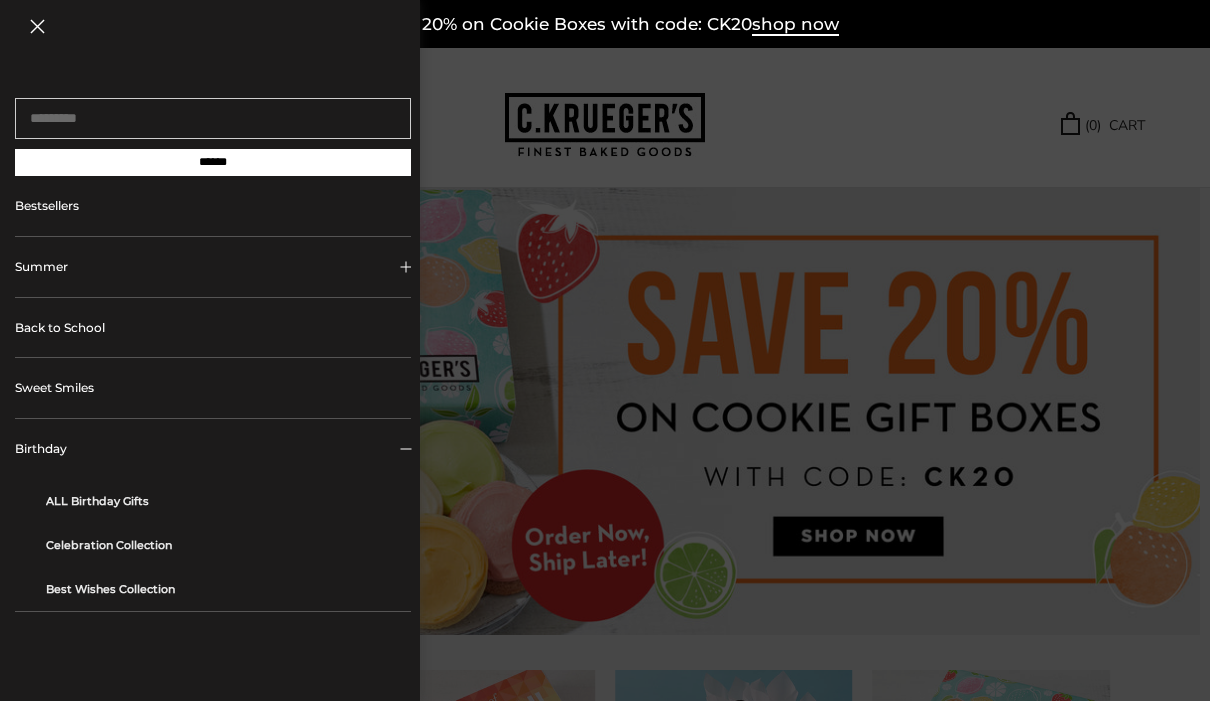 click on "ALL Birthday Gifts" at bounding box center (221, 501) 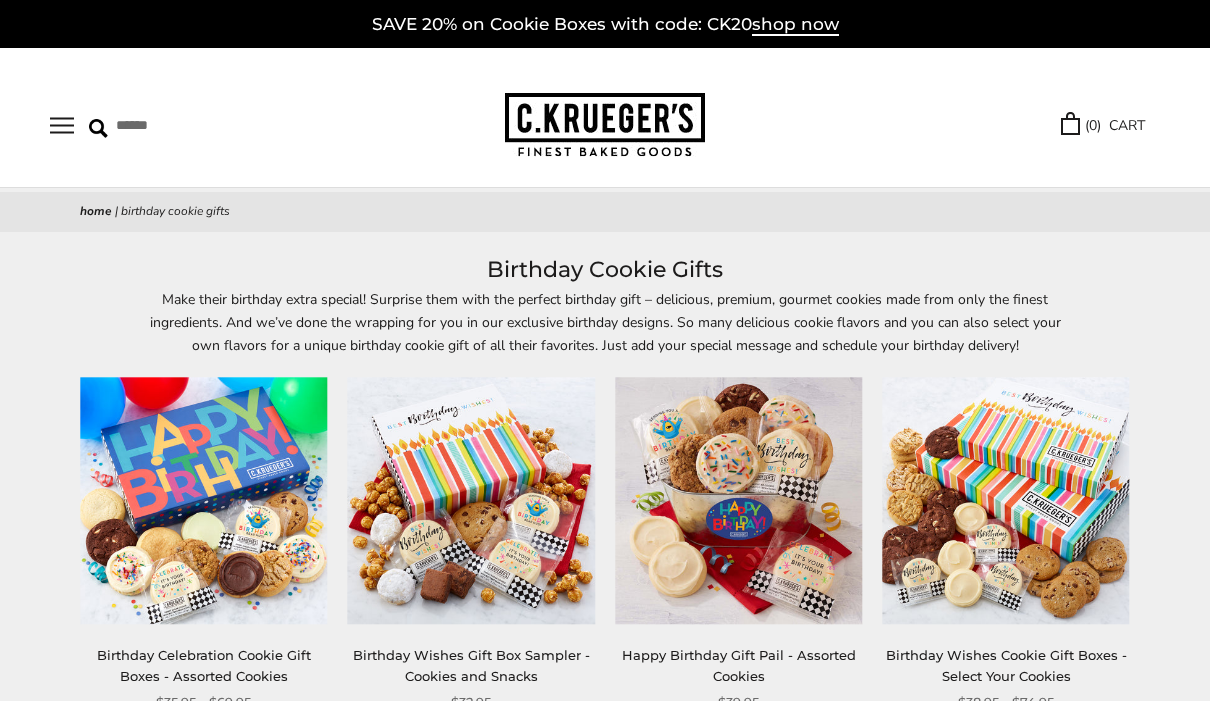 scroll, scrollTop: 0, scrollLeft: 0, axis: both 